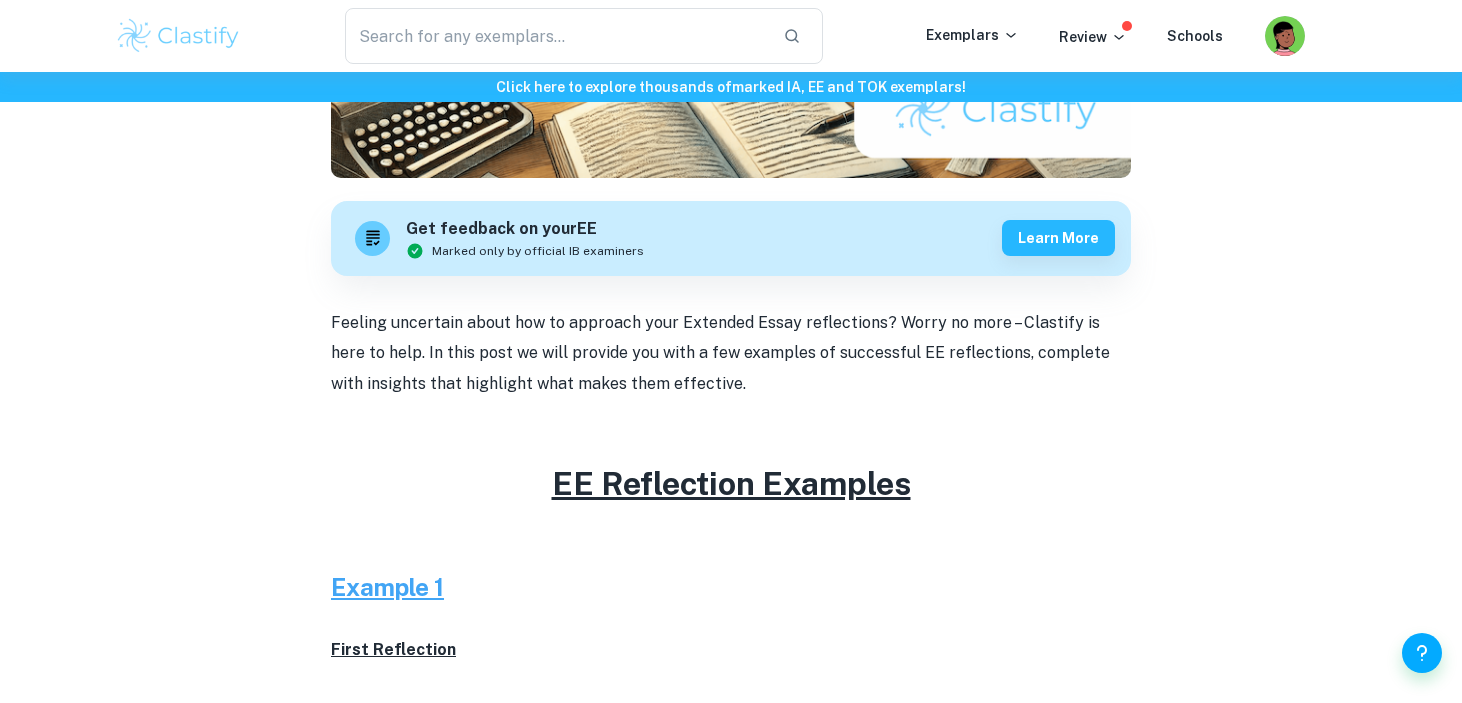 scroll, scrollTop: 510, scrollLeft: 0, axis: vertical 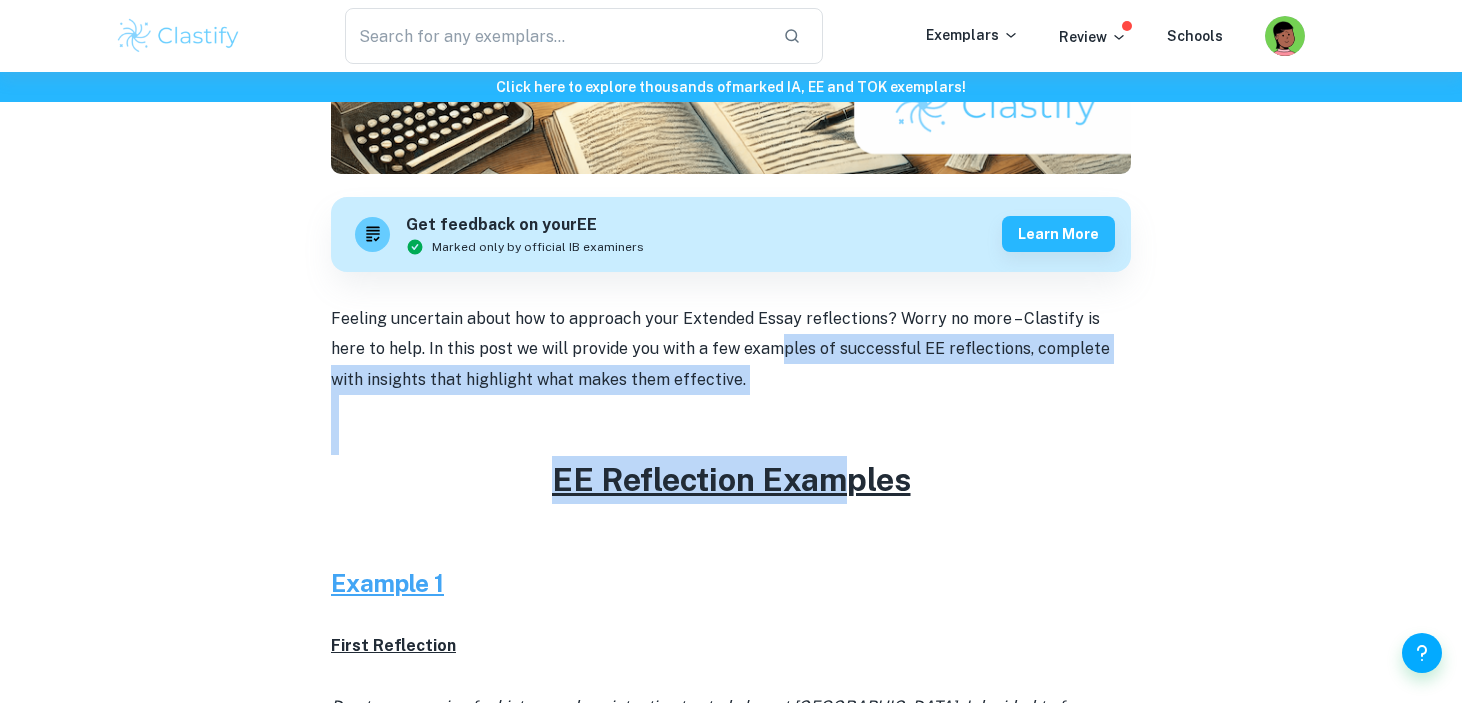 drag, startPoint x: 739, startPoint y: 328, endPoint x: 855, endPoint y: 470, distance: 183.35757 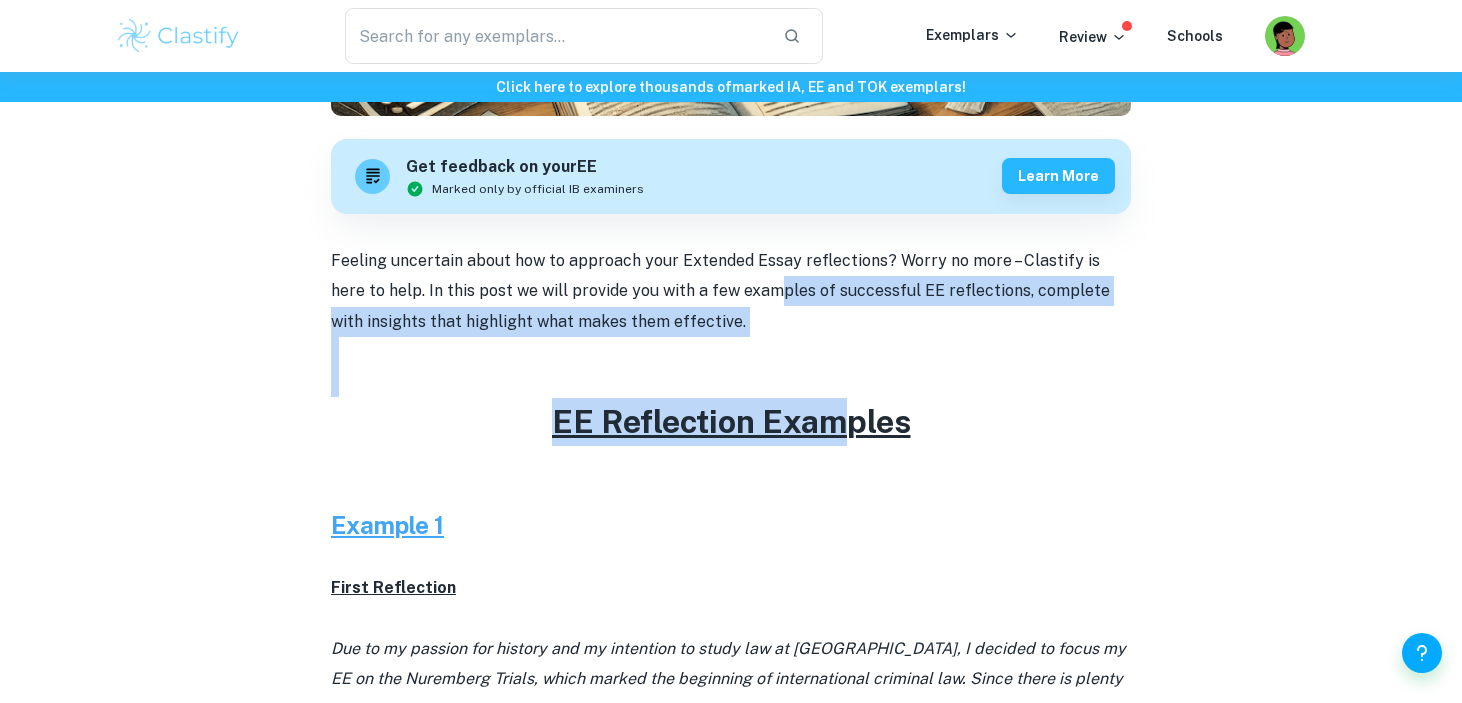 scroll, scrollTop: 648, scrollLeft: 0, axis: vertical 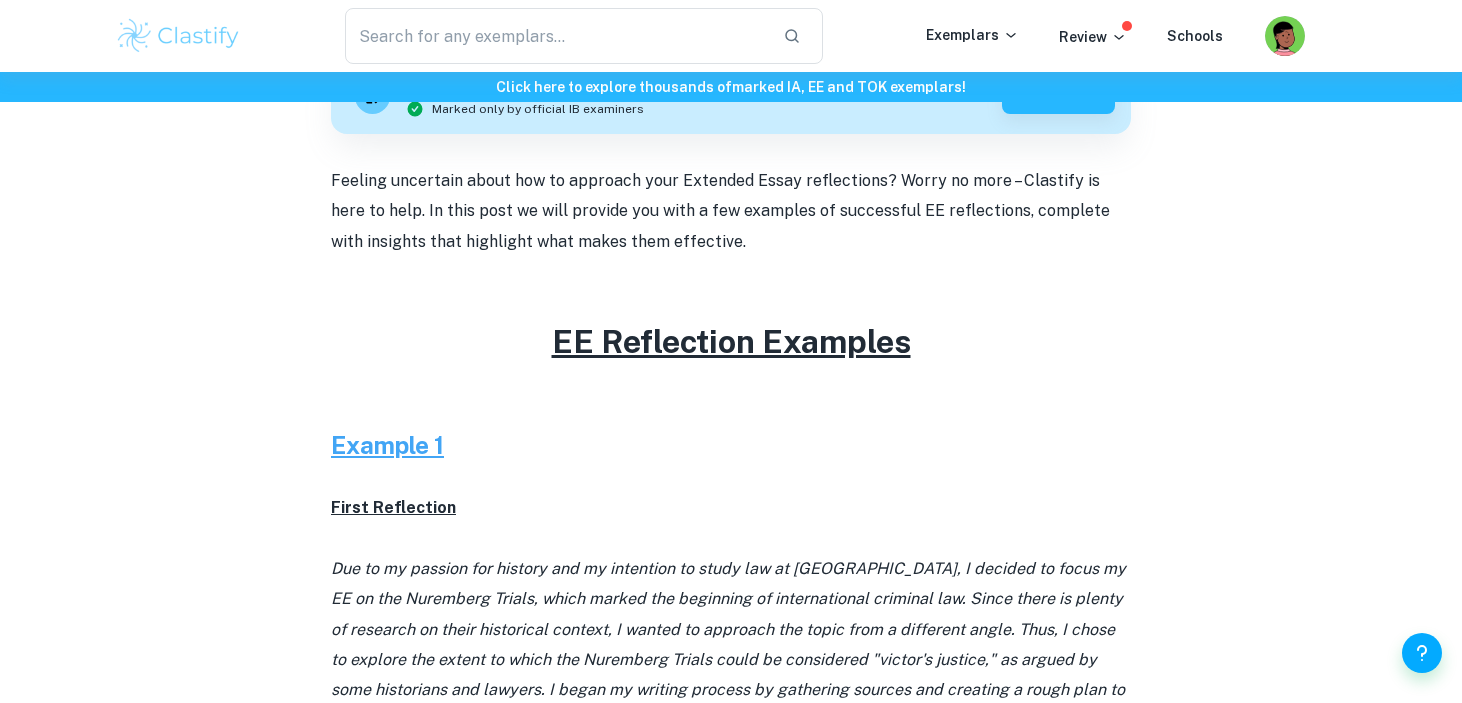 click on "First Reflection" at bounding box center [731, 508] 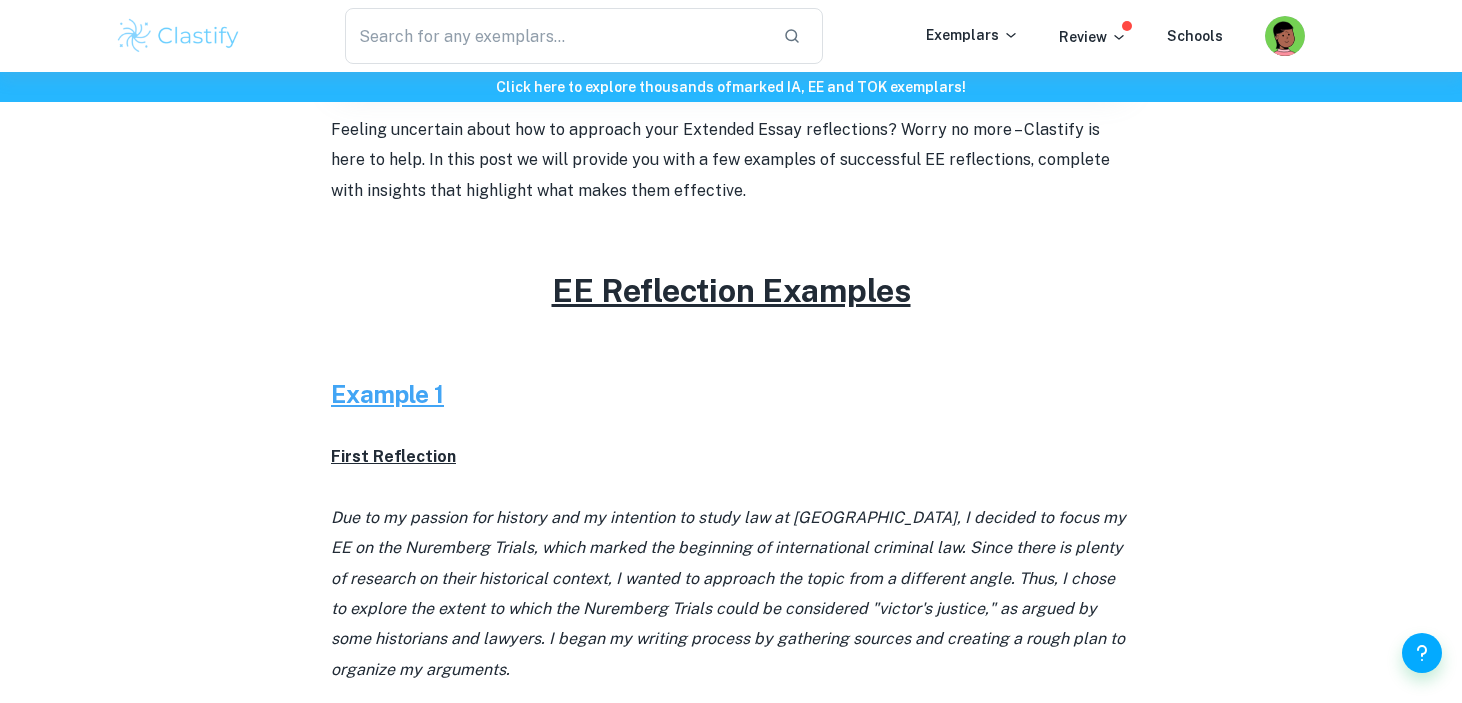 scroll, scrollTop: 710, scrollLeft: 0, axis: vertical 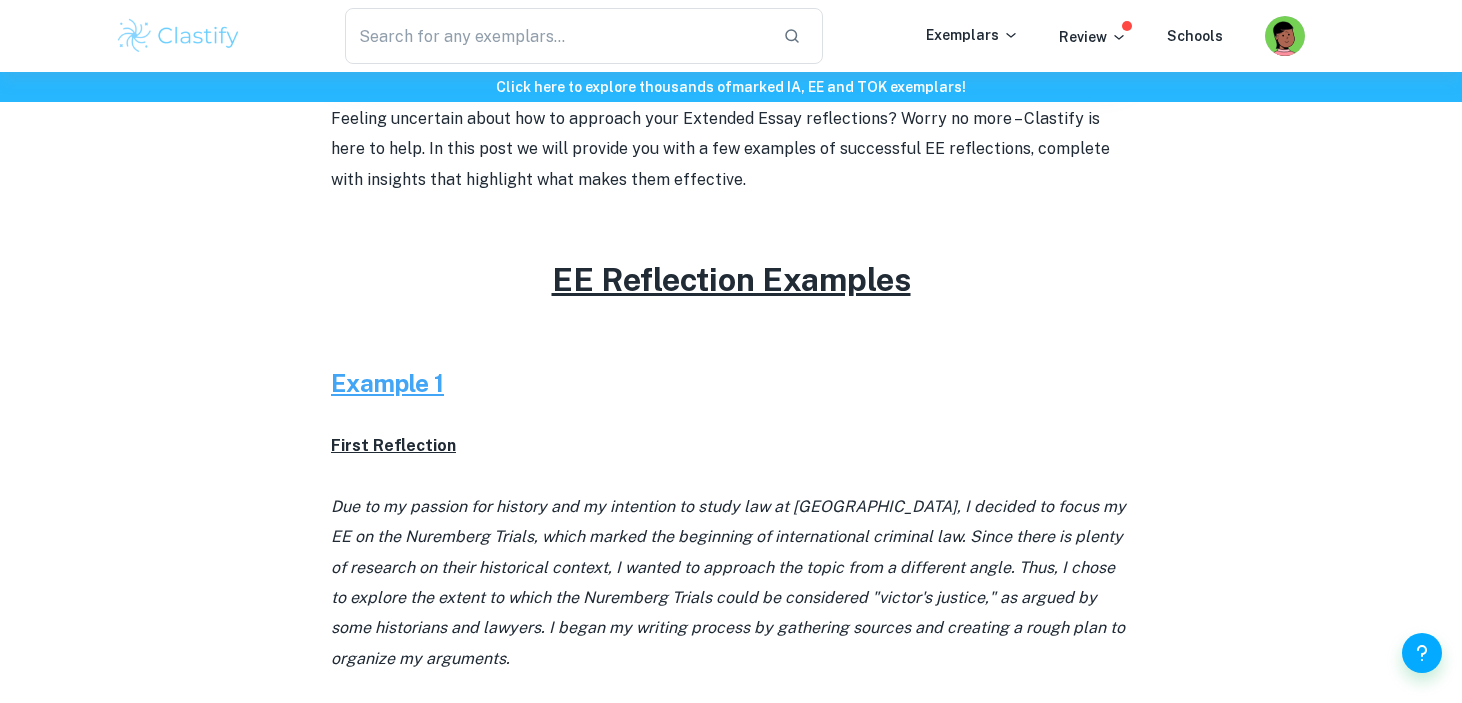 drag, startPoint x: 796, startPoint y: 517, endPoint x: 735, endPoint y: 687, distance: 180.61284 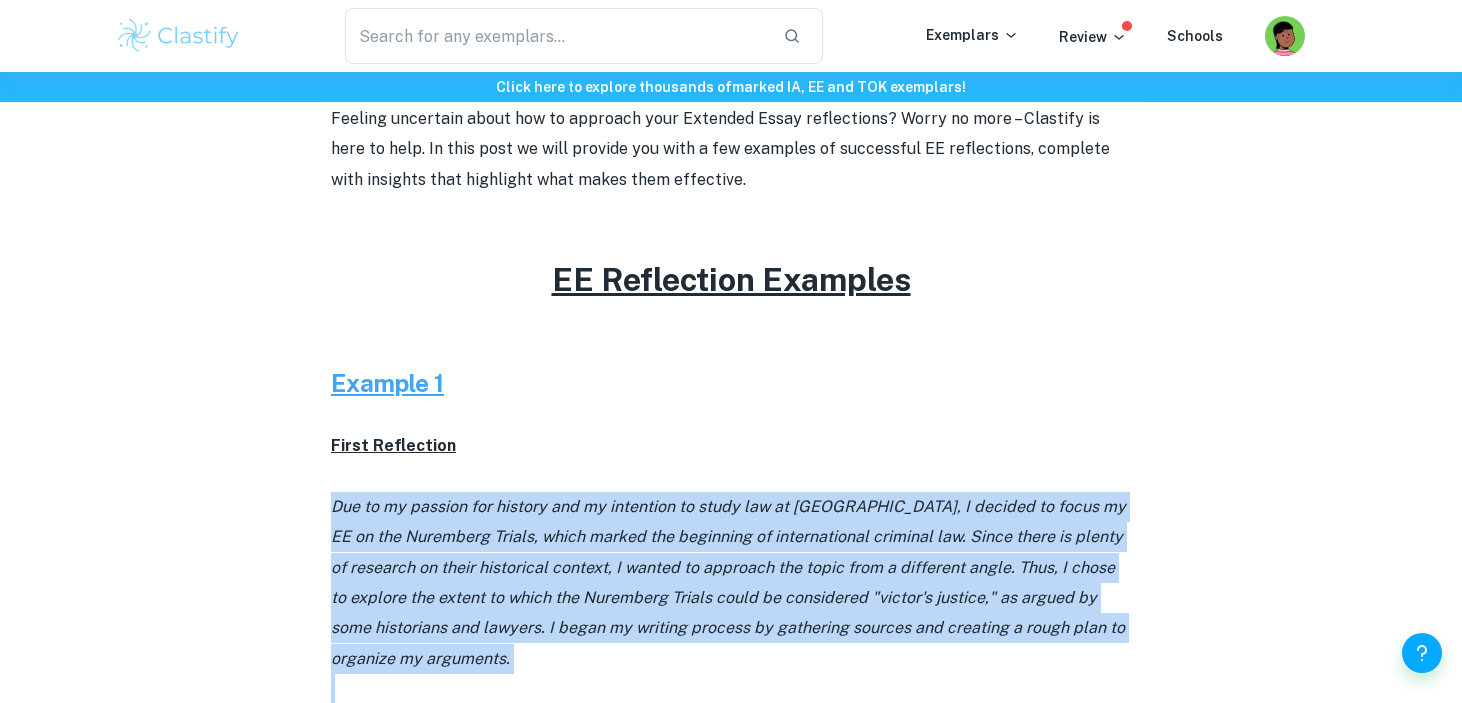 drag, startPoint x: 735, startPoint y: 687, endPoint x: 742, endPoint y: 469, distance: 218.11235 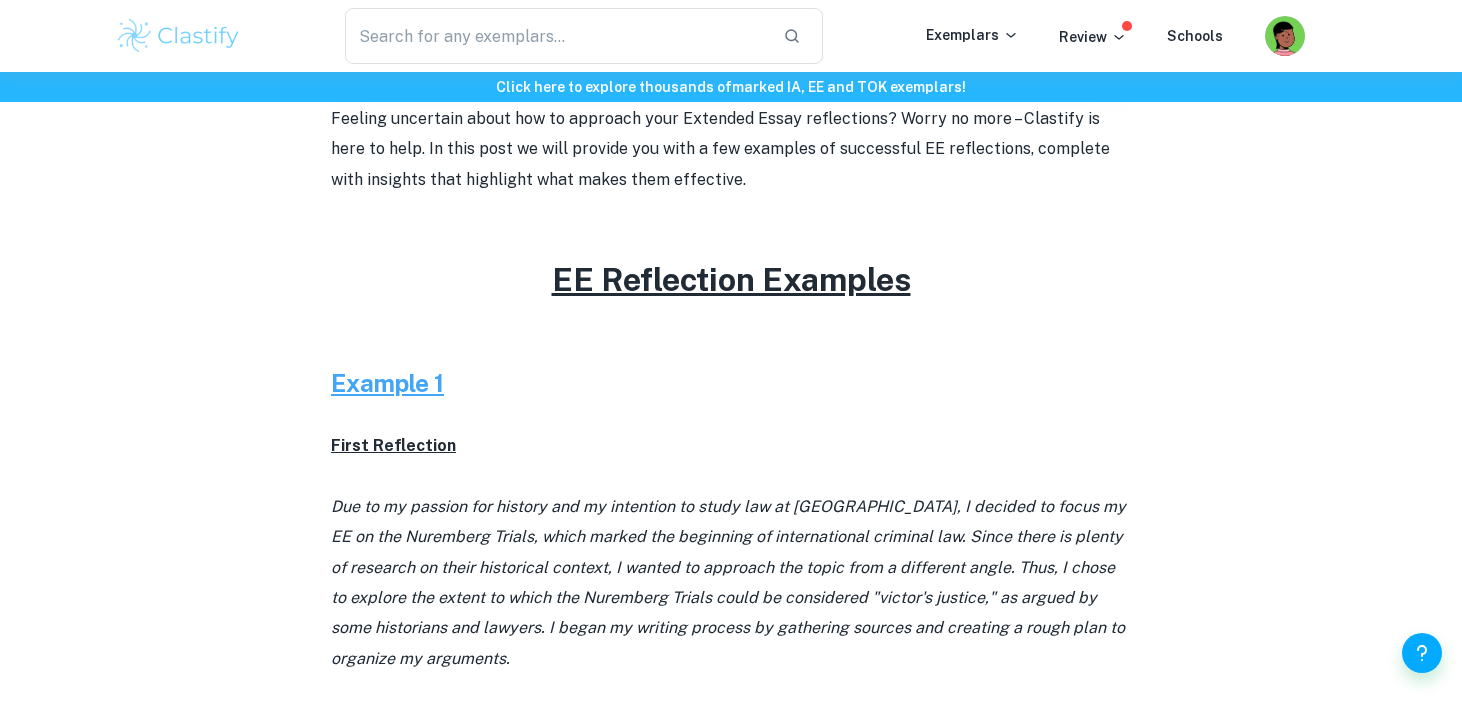 drag, startPoint x: 751, startPoint y: 452, endPoint x: 703, endPoint y: 689, distance: 241.8119 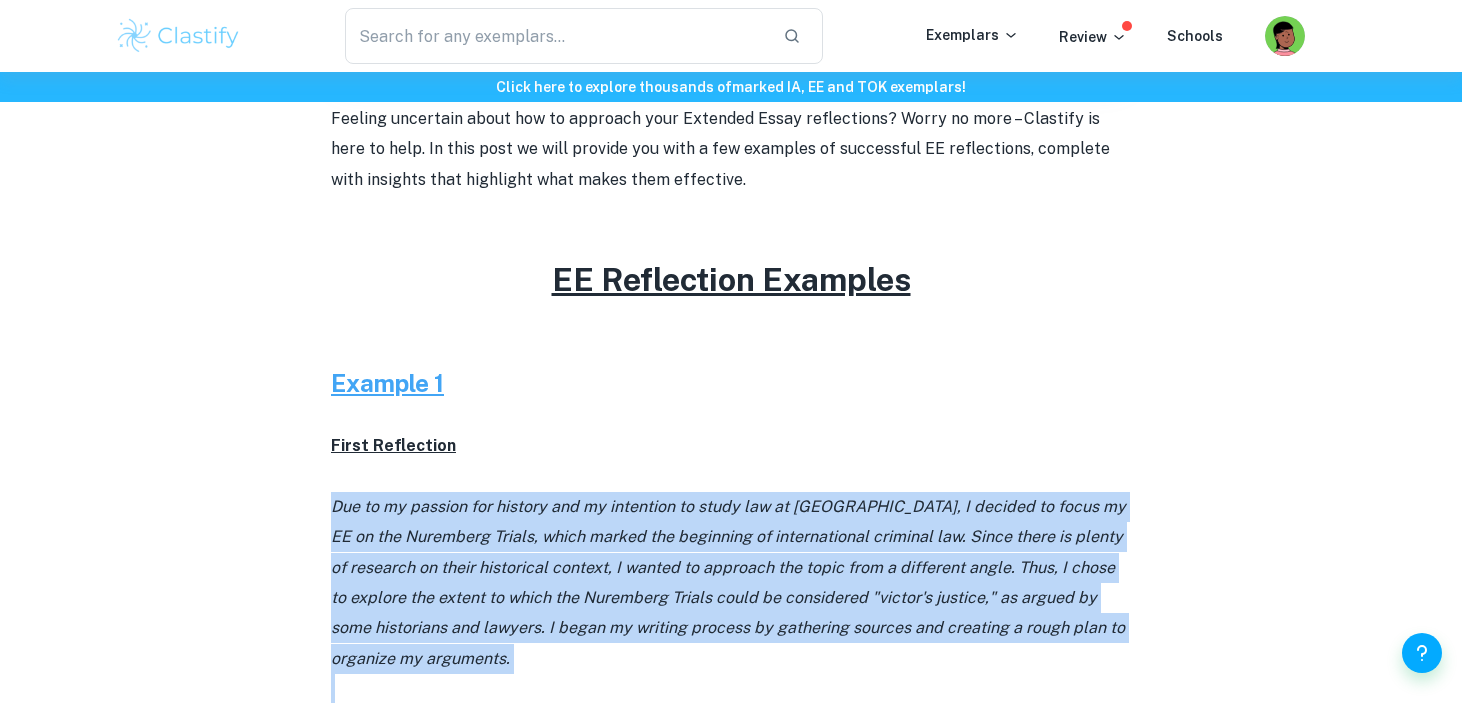 drag, startPoint x: 703, startPoint y: 689, endPoint x: 726, endPoint y: 459, distance: 231.14714 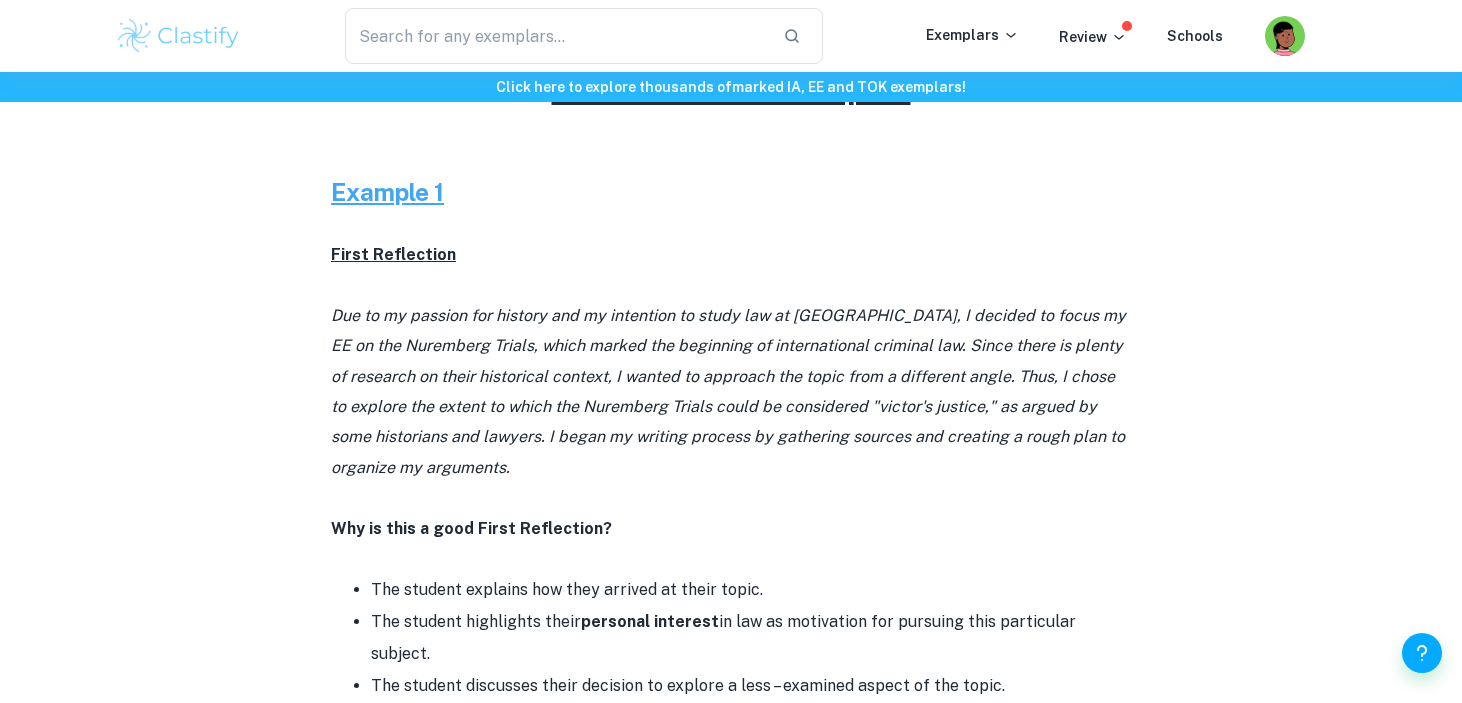 click on "Why is this a good First Reflection?" at bounding box center [731, 529] 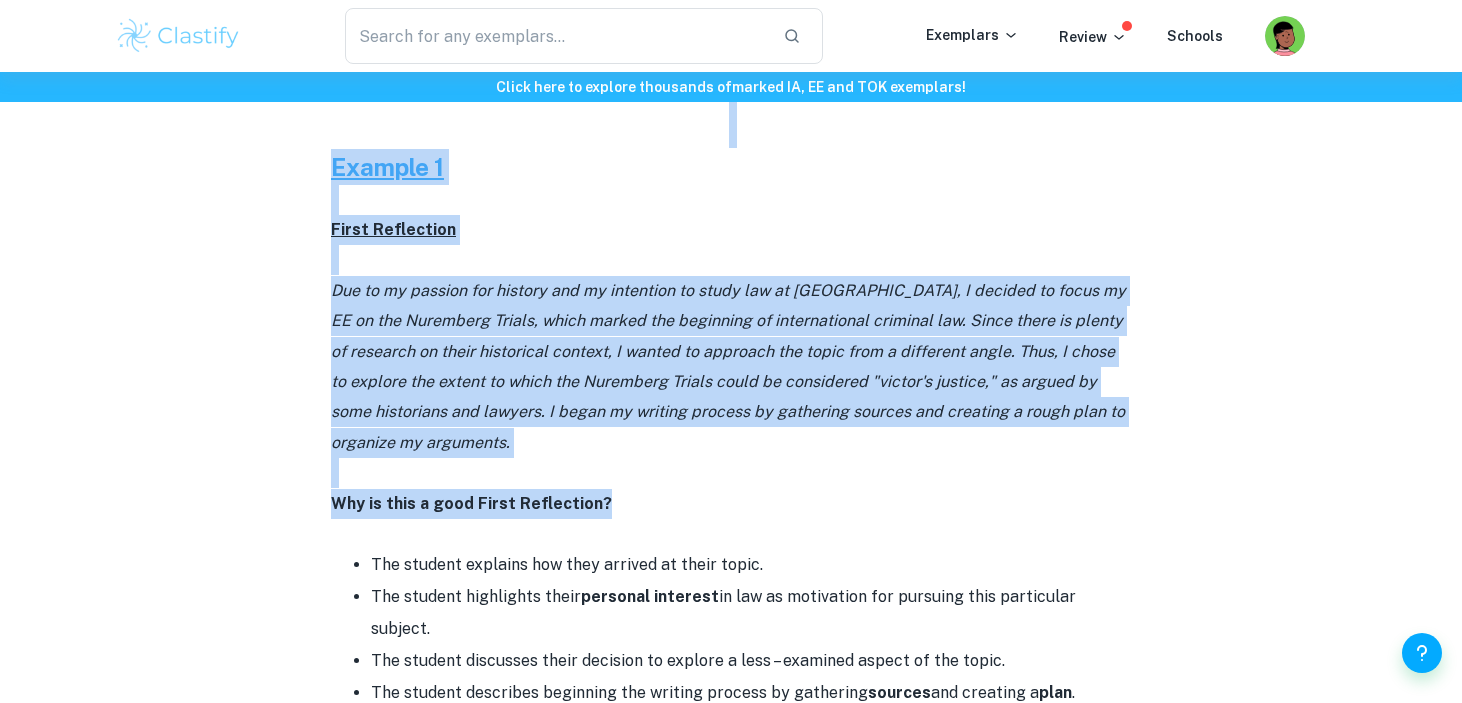 scroll, scrollTop: 933, scrollLeft: 0, axis: vertical 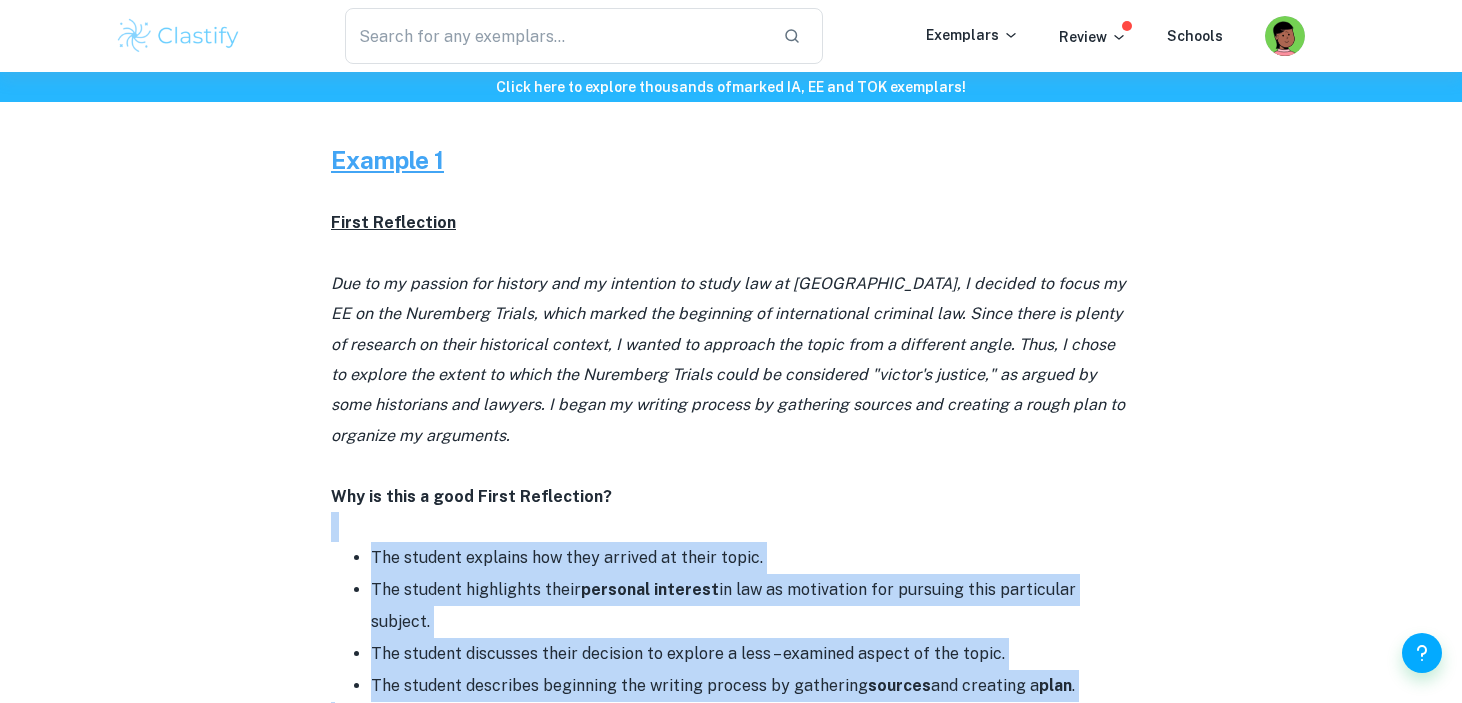 drag, startPoint x: 720, startPoint y: 530, endPoint x: 685, endPoint y: 679, distance: 153.05554 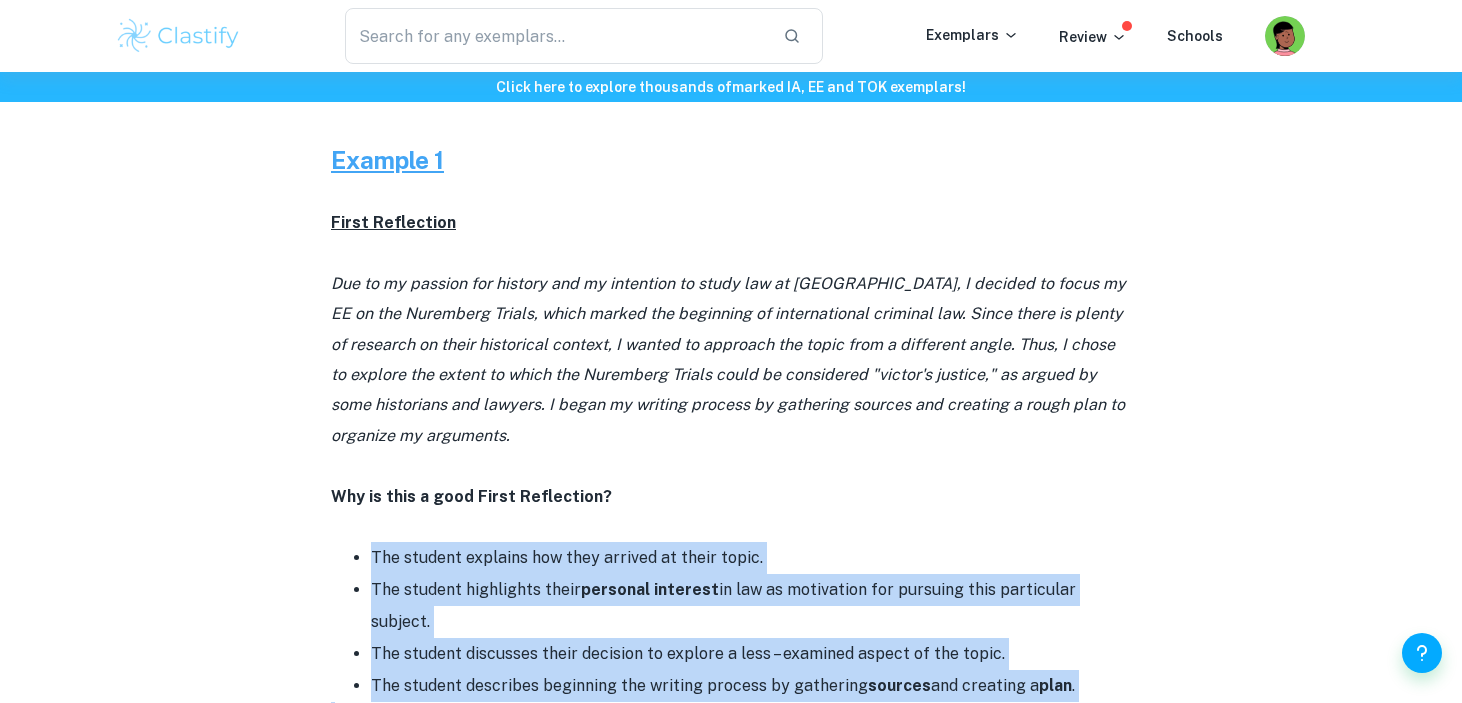 drag, startPoint x: 685, startPoint y: 679, endPoint x: 720, endPoint y: 511, distance: 171.60712 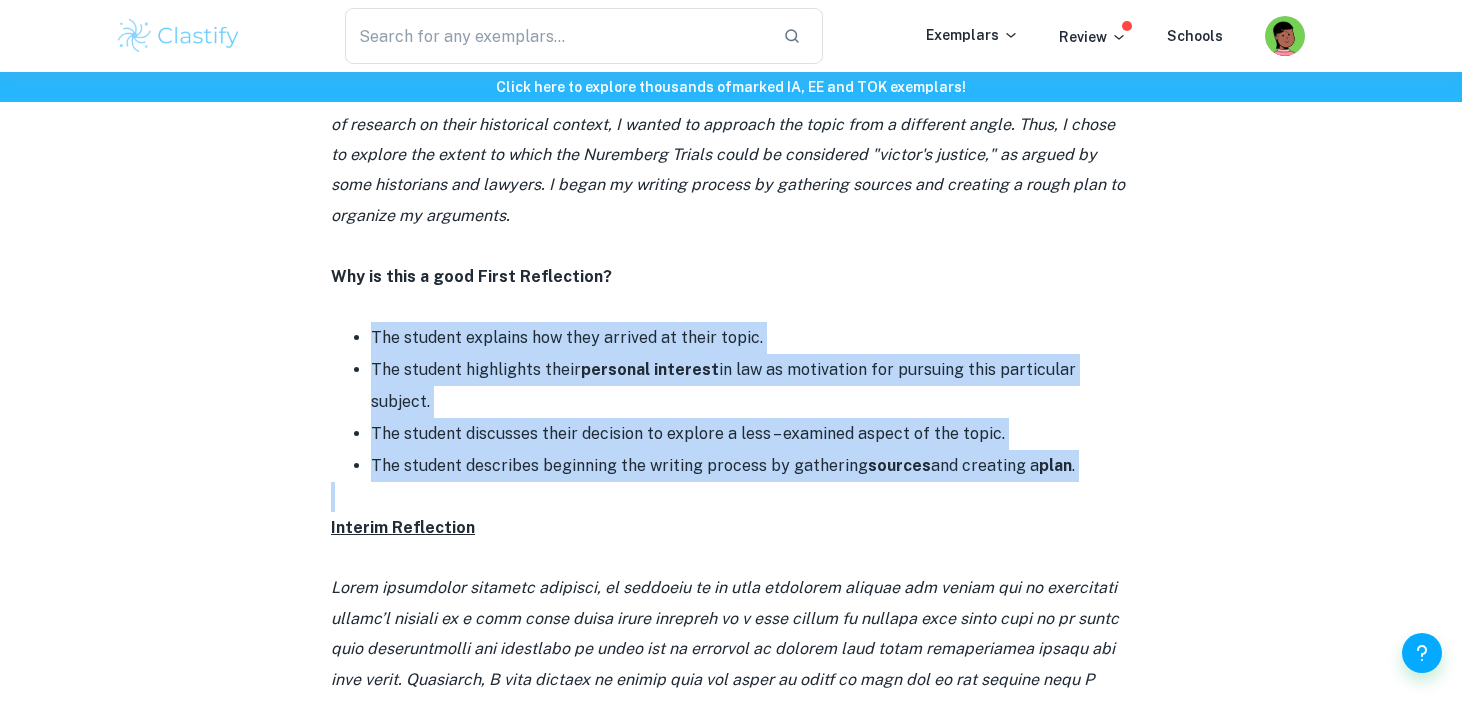 scroll, scrollTop: 1174, scrollLeft: 0, axis: vertical 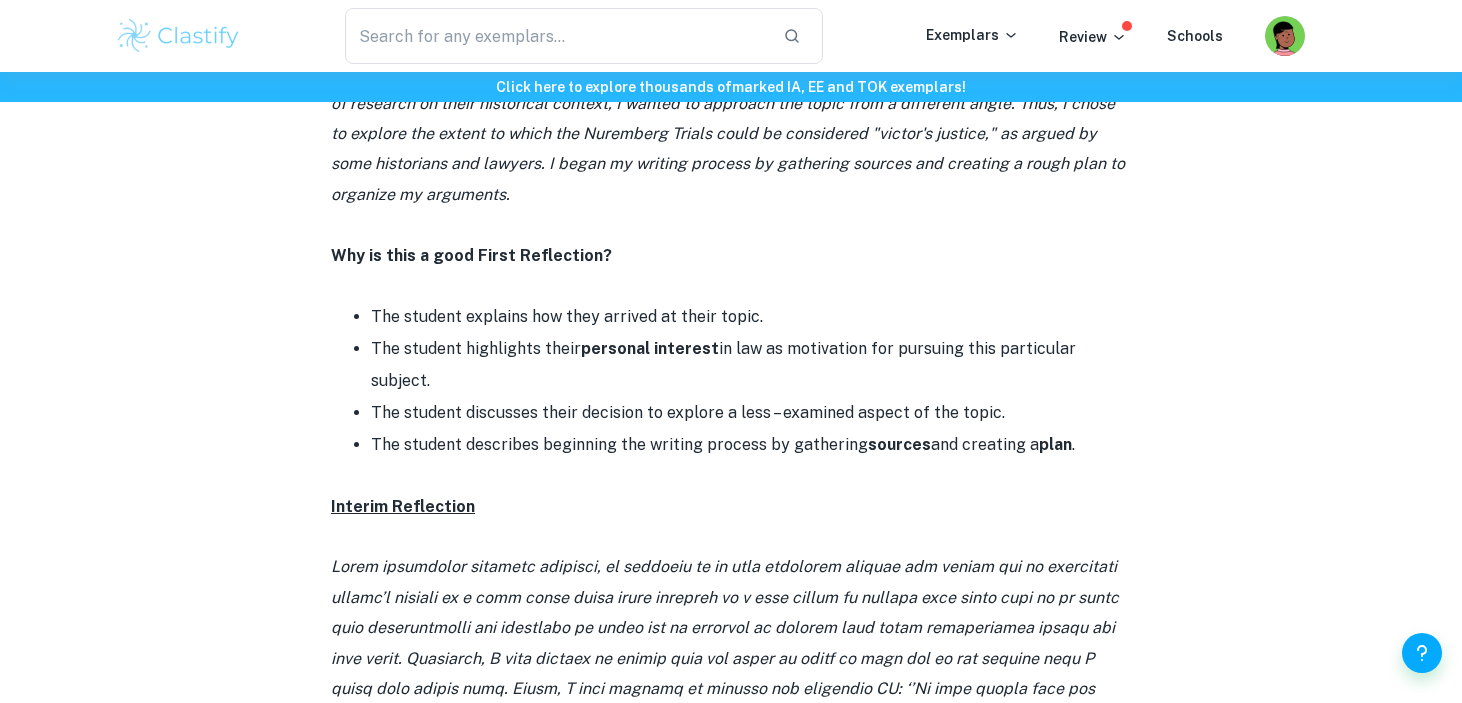 click at bounding box center [725, 718] 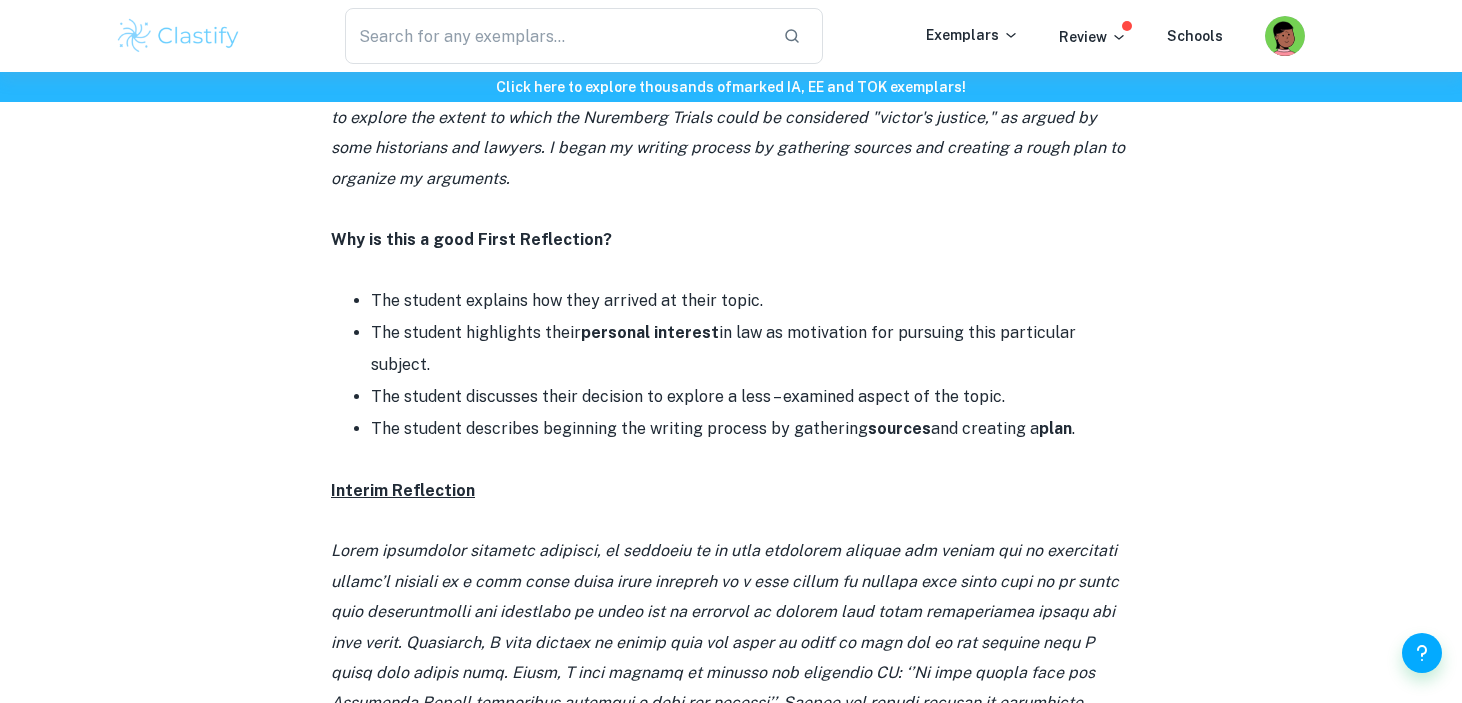 scroll, scrollTop: 1191, scrollLeft: 0, axis: vertical 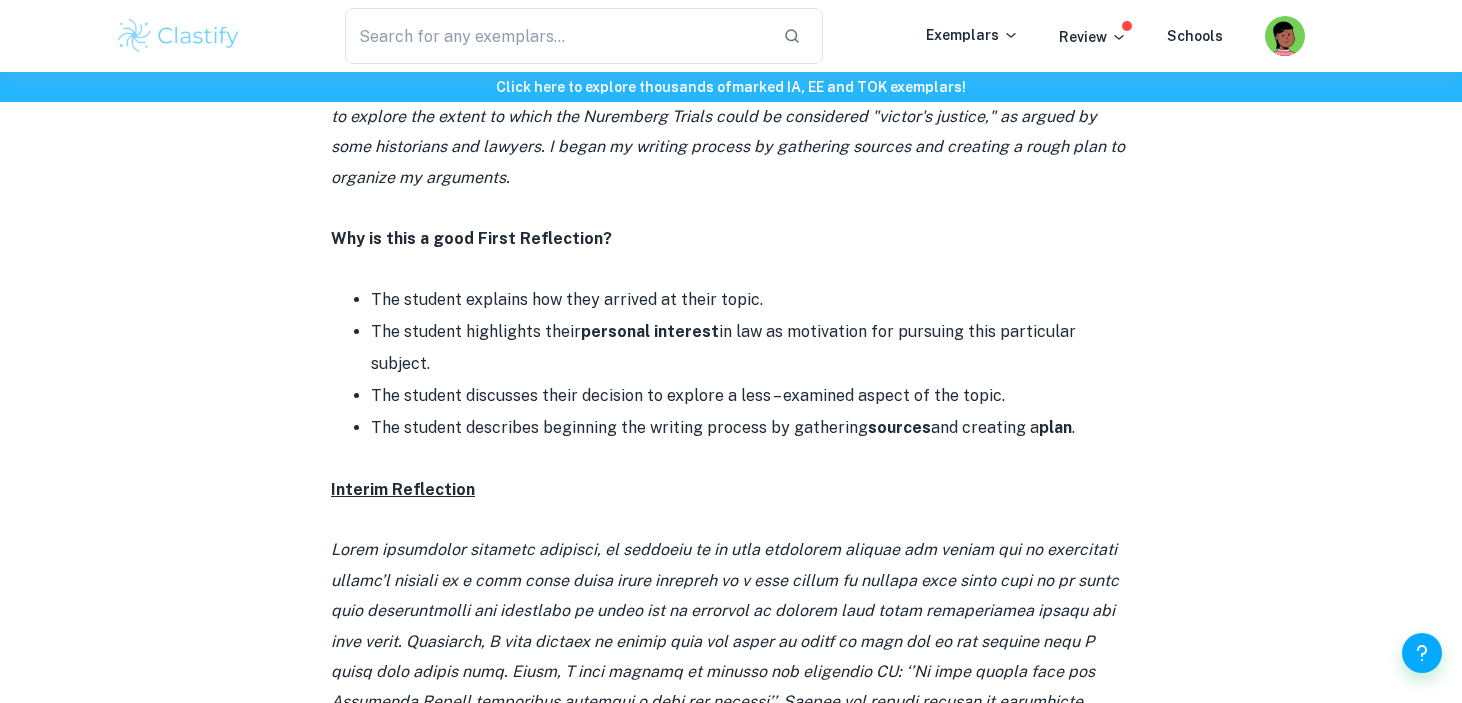 drag, startPoint x: 672, startPoint y: 463, endPoint x: 443, endPoint y: 628, distance: 282.25165 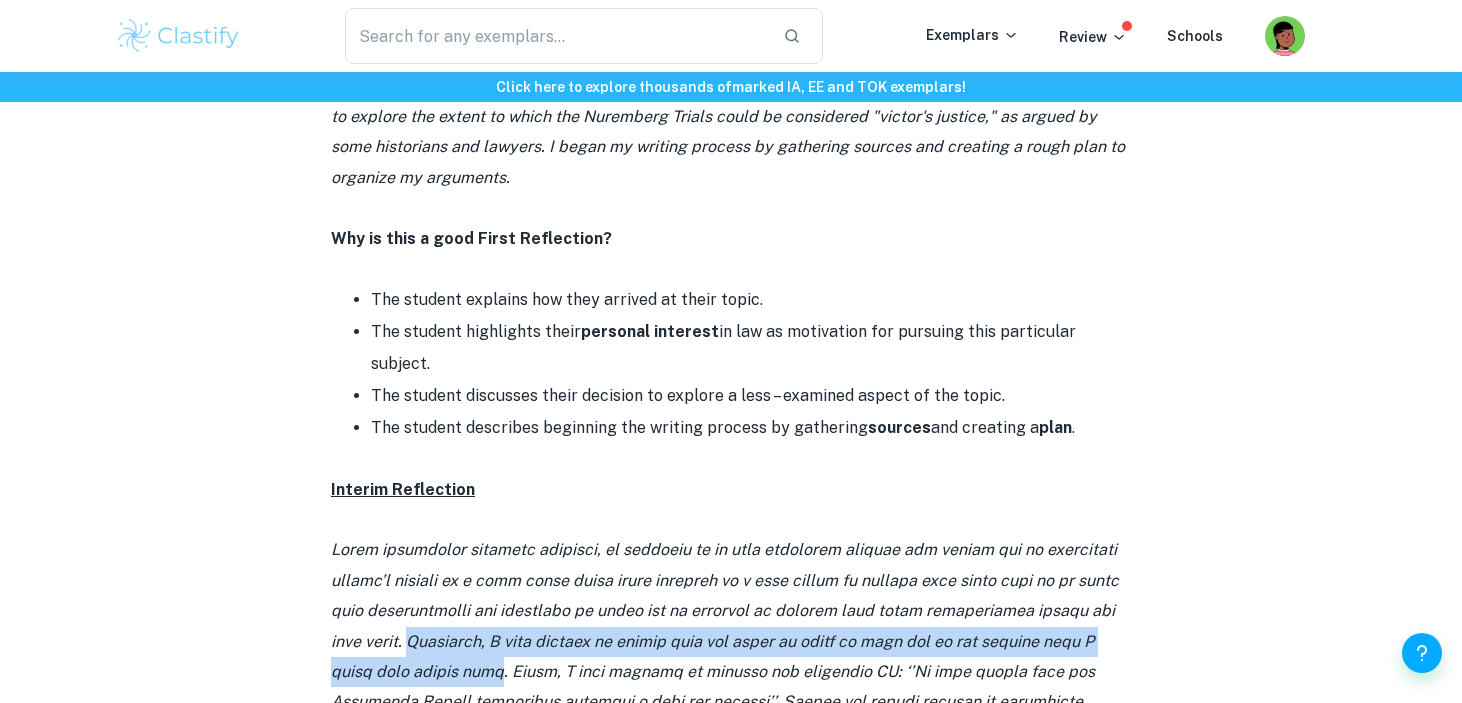 drag, startPoint x: 443, startPoint y: 628, endPoint x: 376, endPoint y: 597, distance: 73.82411 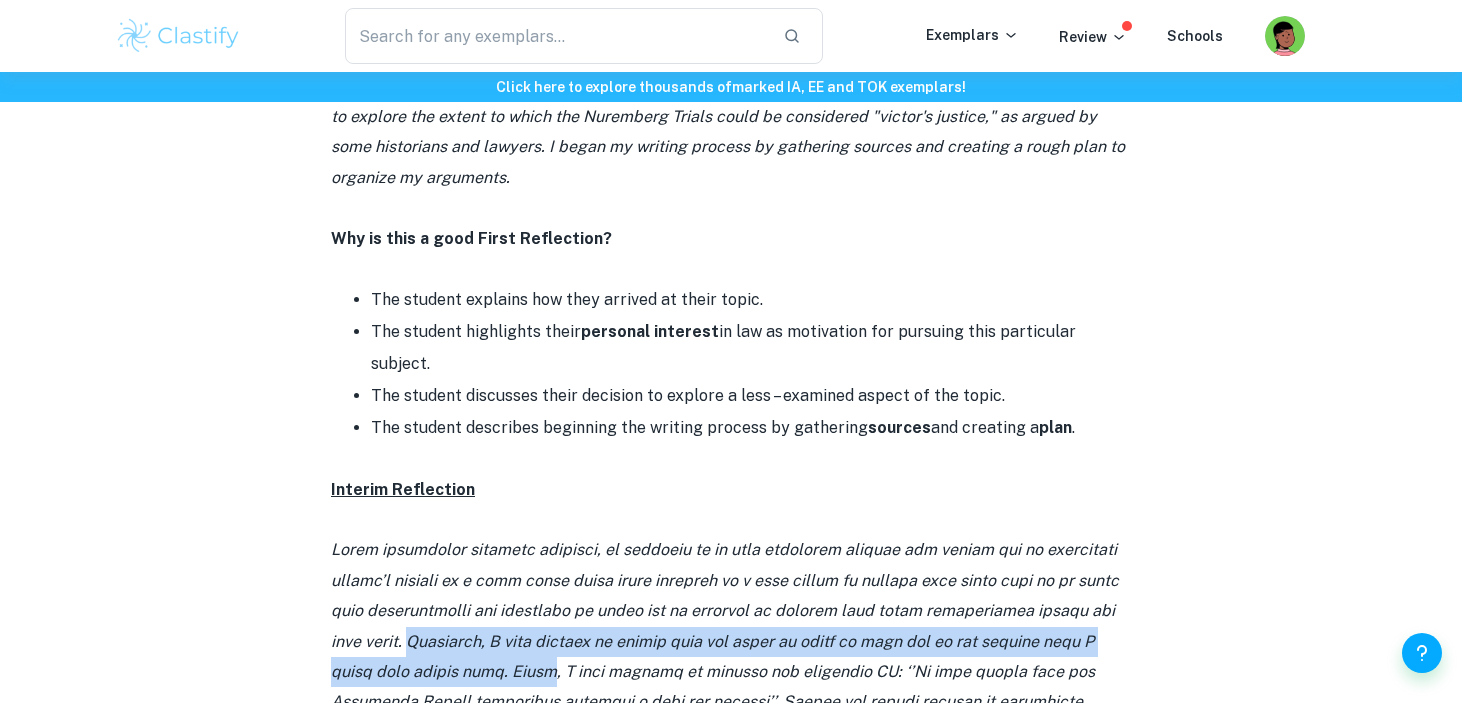 drag, startPoint x: 376, startPoint y: 597, endPoint x: 460, endPoint y: 629, distance: 89.88882 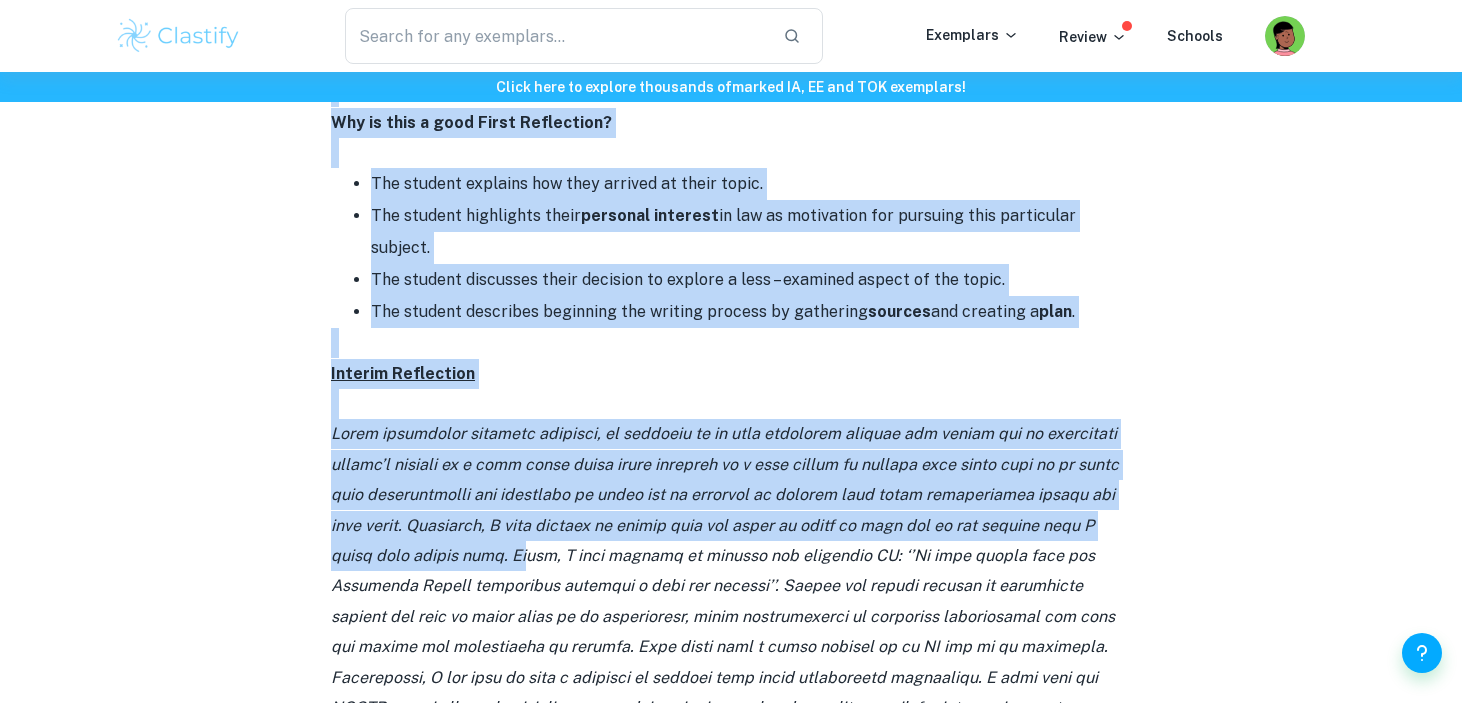 scroll, scrollTop: 1310, scrollLeft: 0, axis: vertical 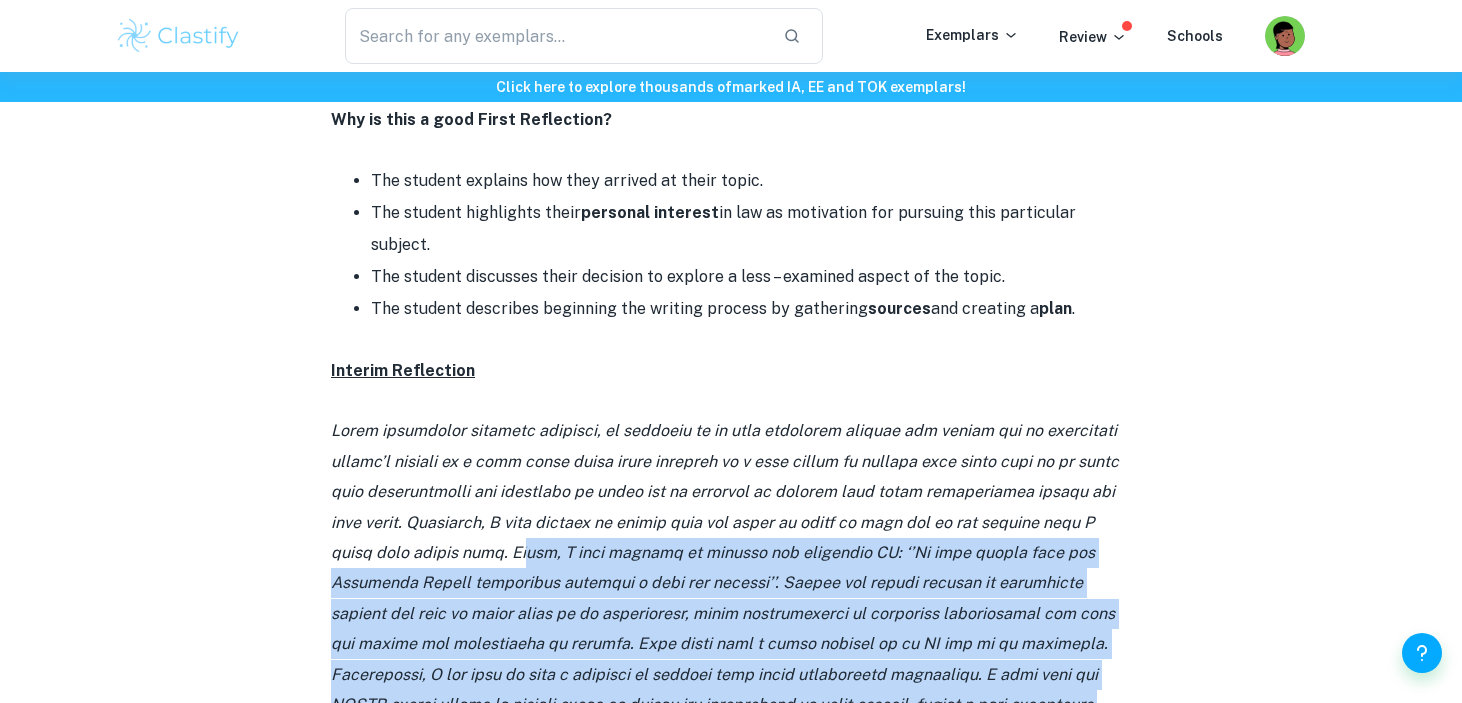 drag, startPoint x: 484, startPoint y: 584, endPoint x: 502, endPoint y: 691, distance: 108.503456 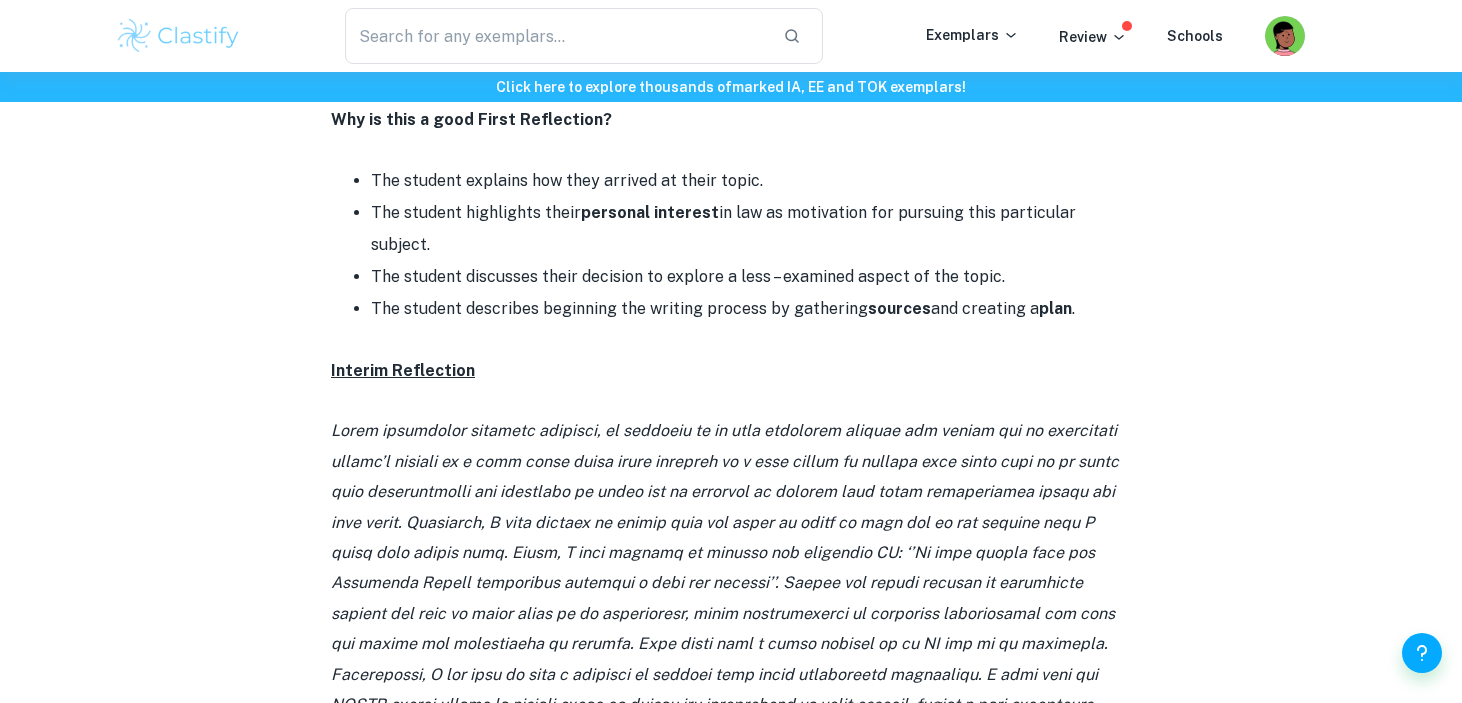 scroll, scrollTop: 1326, scrollLeft: 0, axis: vertical 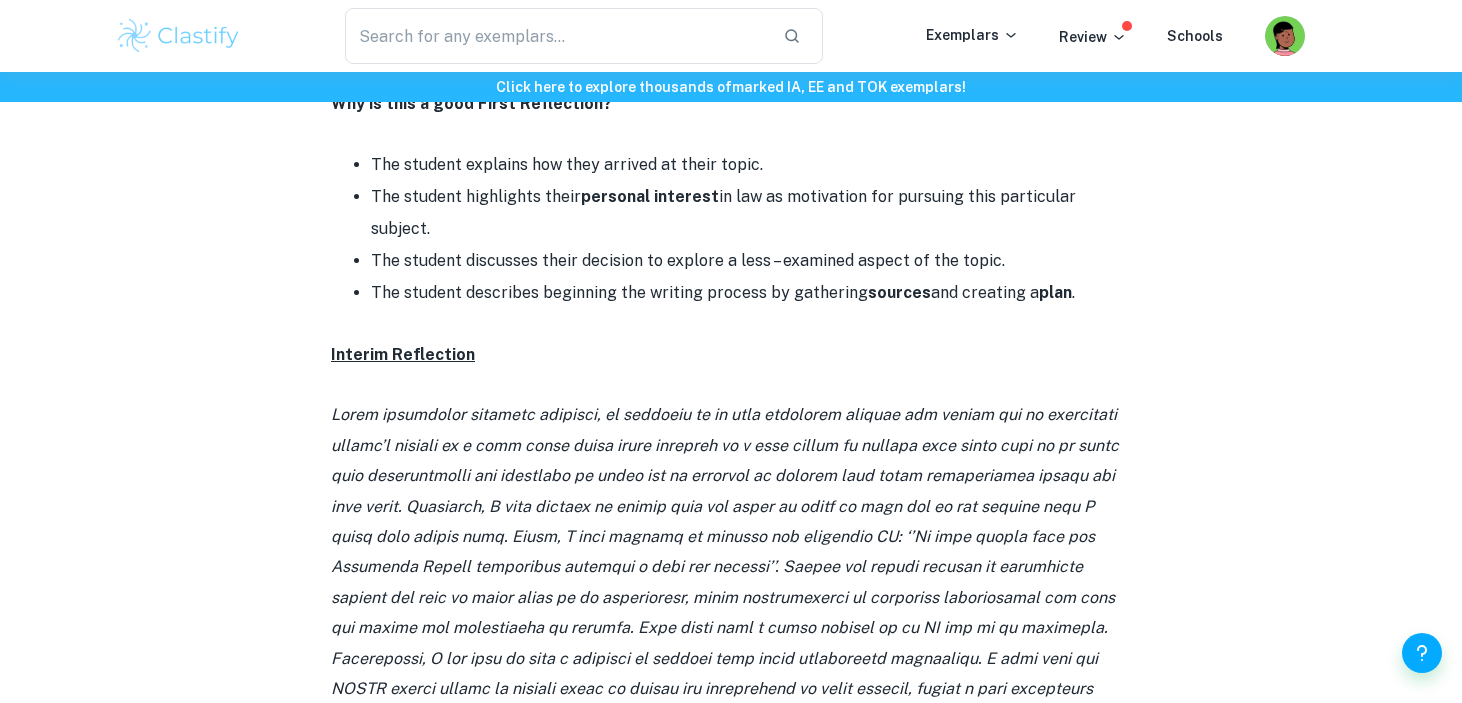 drag, startPoint x: 505, startPoint y: 665, endPoint x: 581, endPoint y: 322, distance: 351.31894 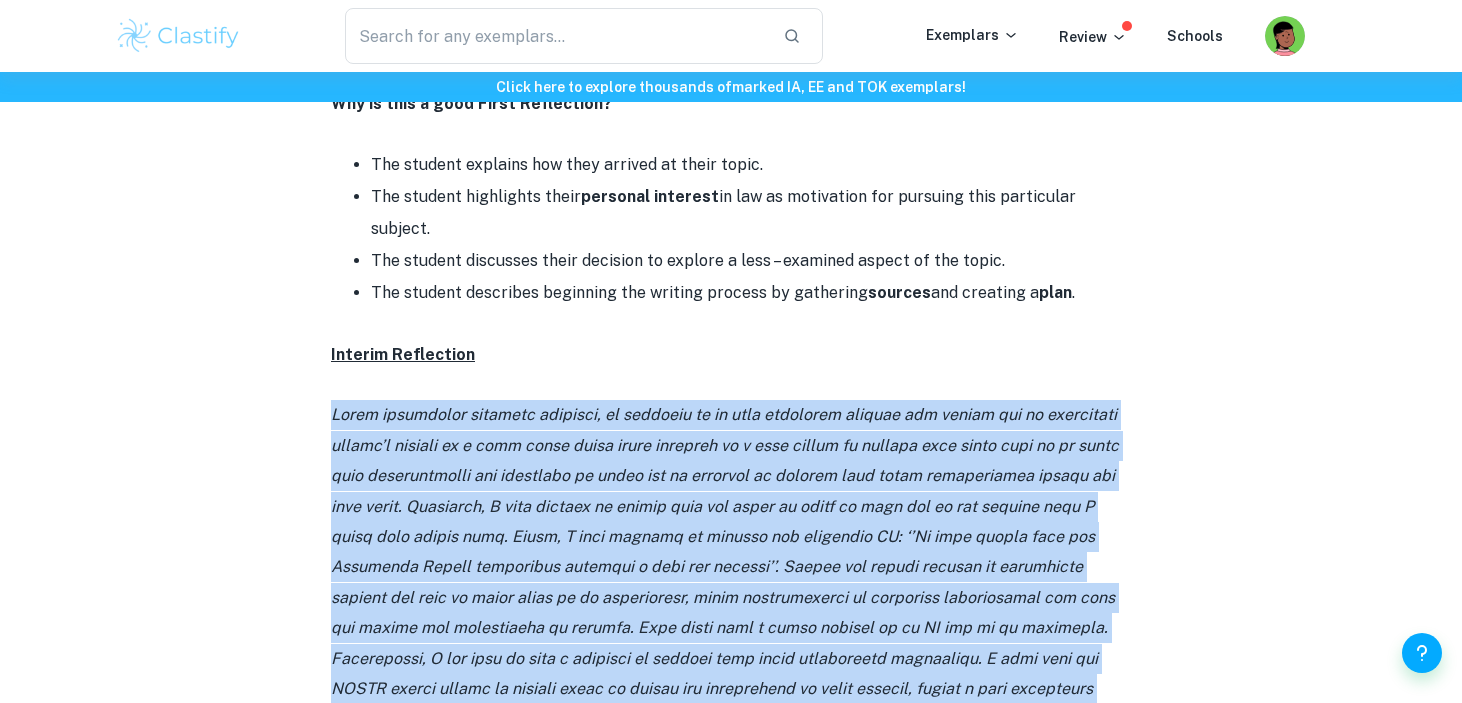 drag, startPoint x: 552, startPoint y: 681, endPoint x: 616, endPoint y: 339, distance: 347.93677 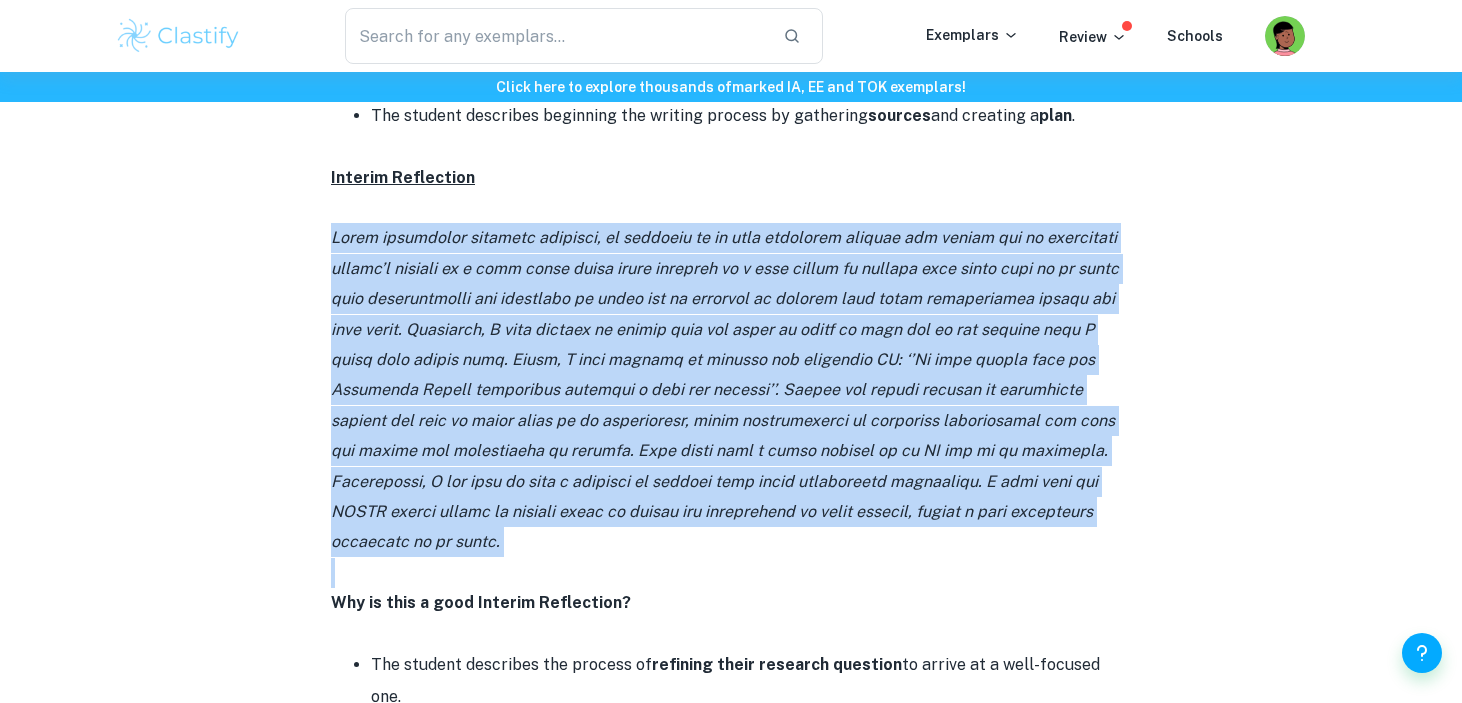 scroll, scrollTop: 1695, scrollLeft: 0, axis: vertical 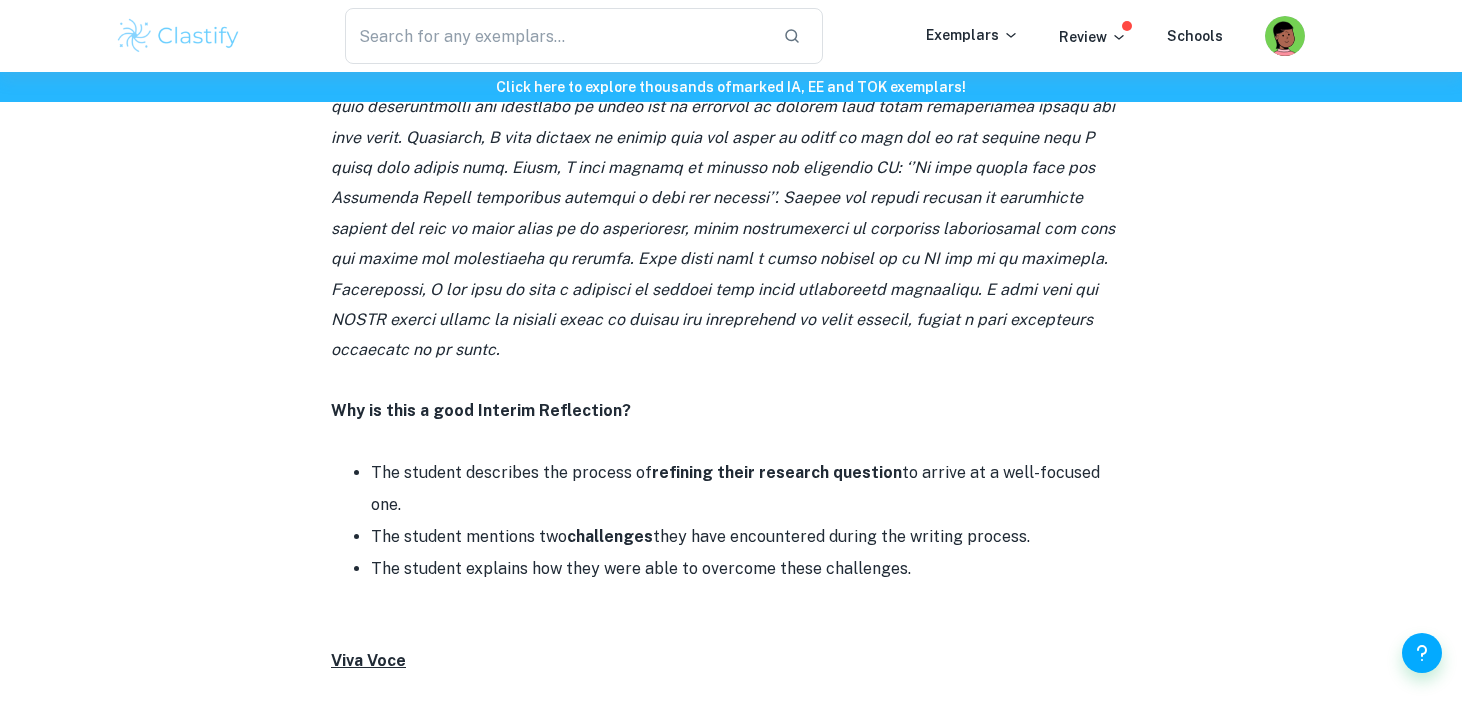 click at bounding box center (731, 442) 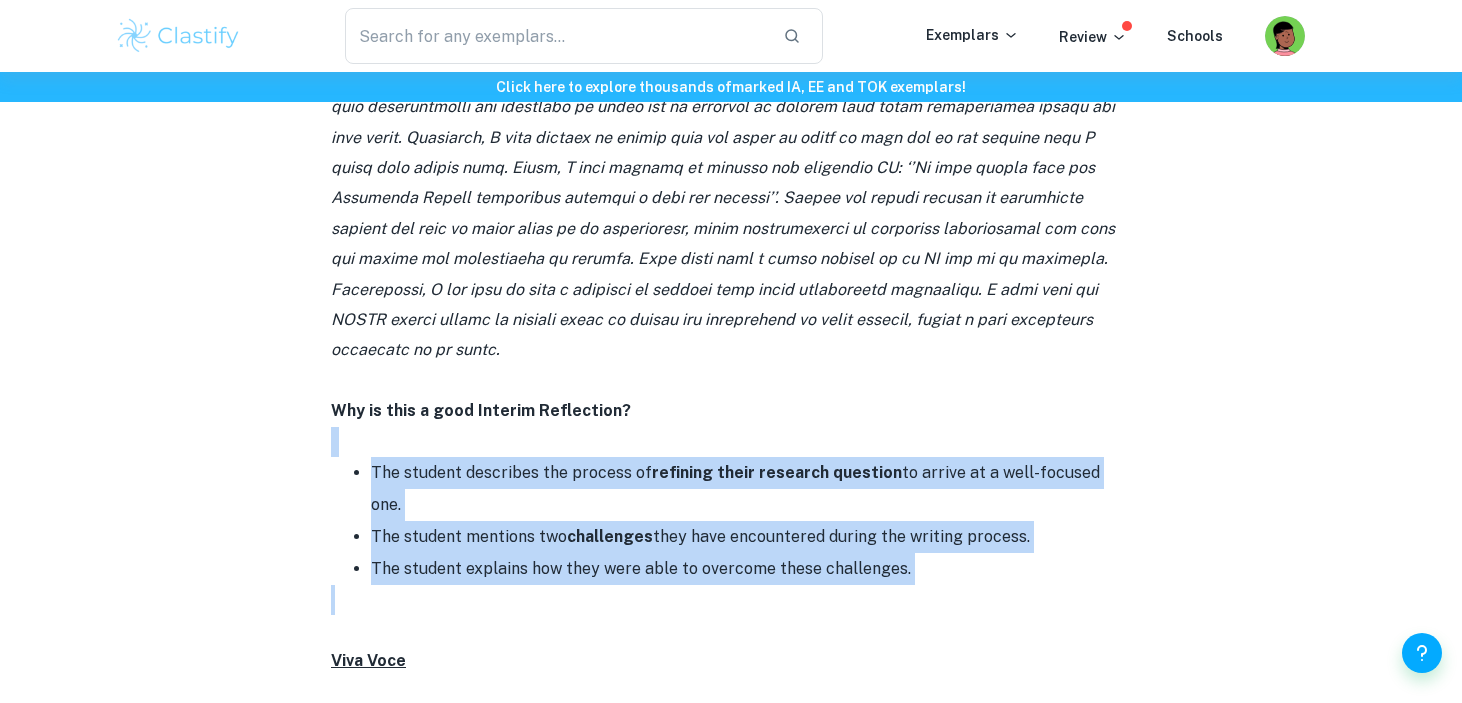 drag, startPoint x: 628, startPoint y: 342, endPoint x: 609, endPoint y: 504, distance: 163.1104 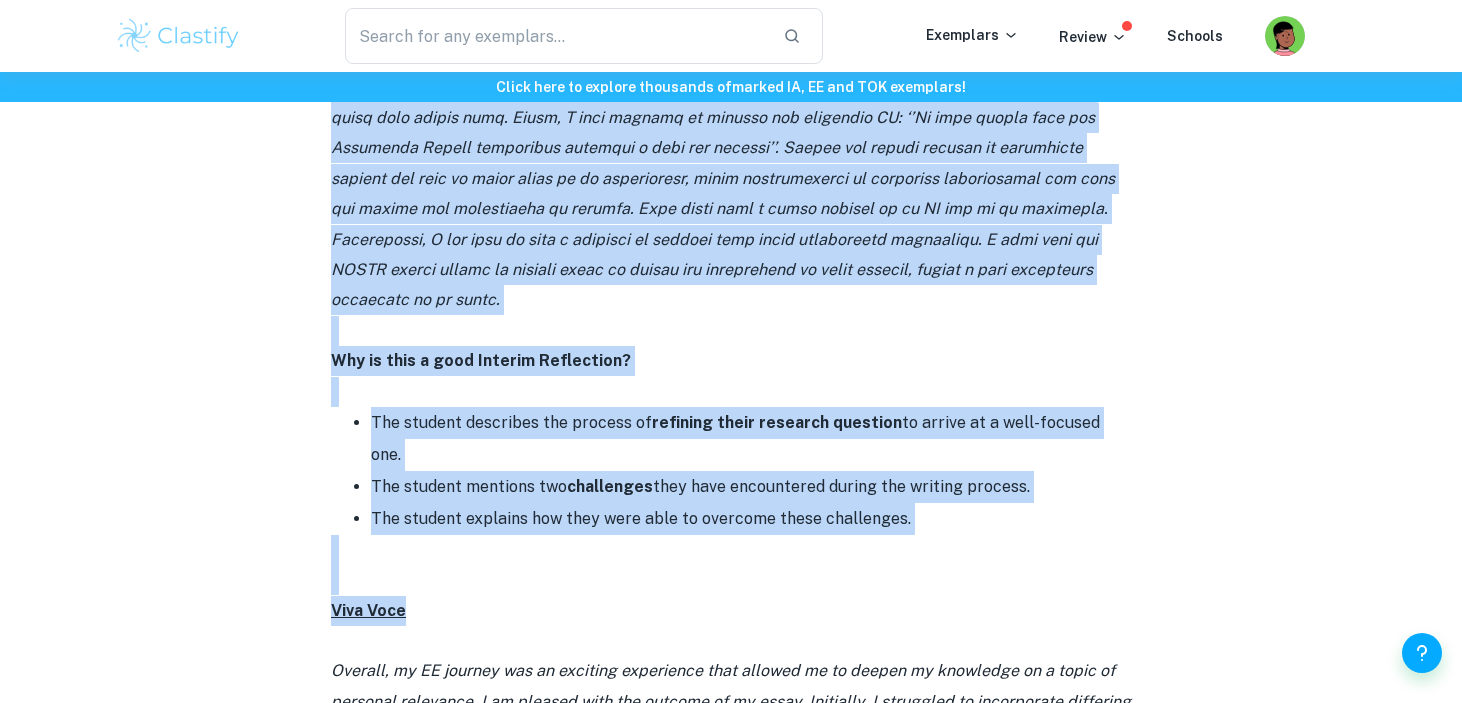 scroll, scrollTop: 1749, scrollLeft: 0, axis: vertical 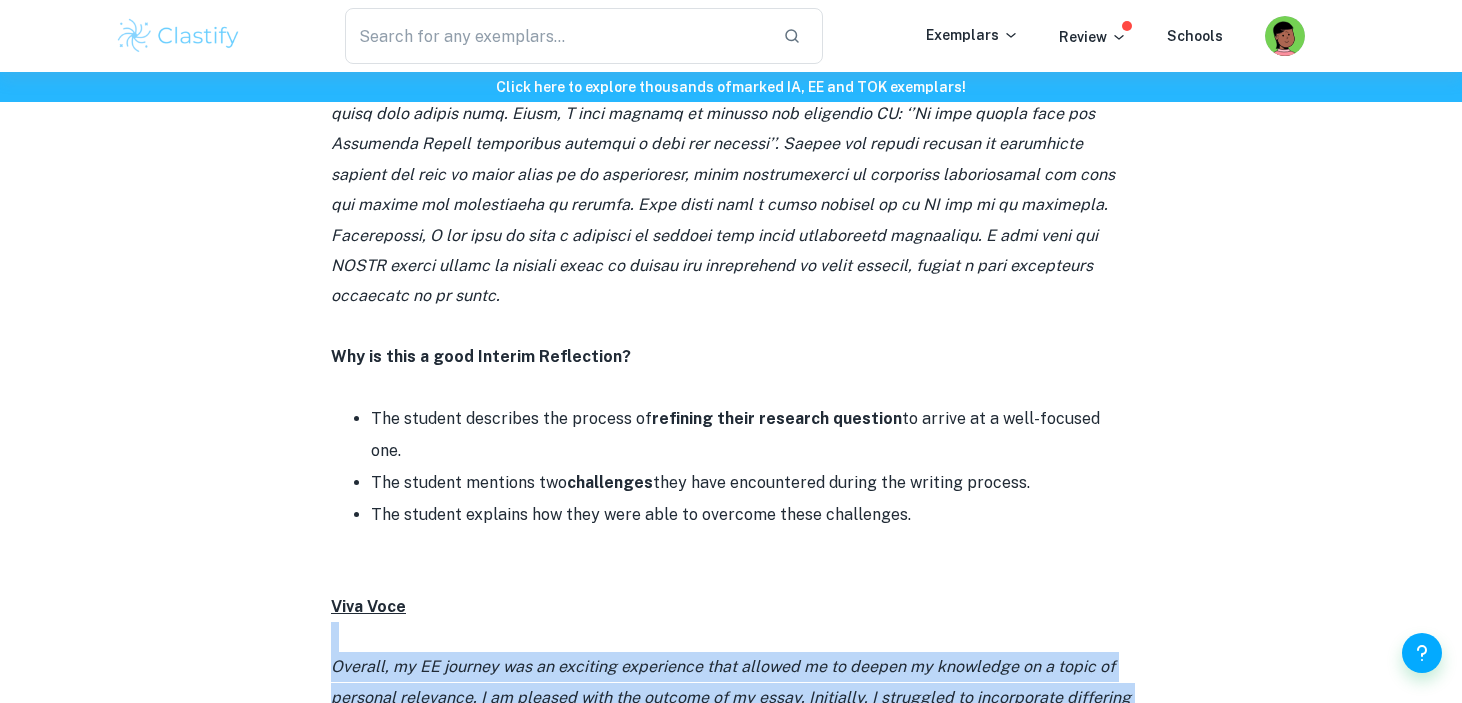drag, startPoint x: 642, startPoint y: 554, endPoint x: 591, endPoint y: 676, distance: 132.23087 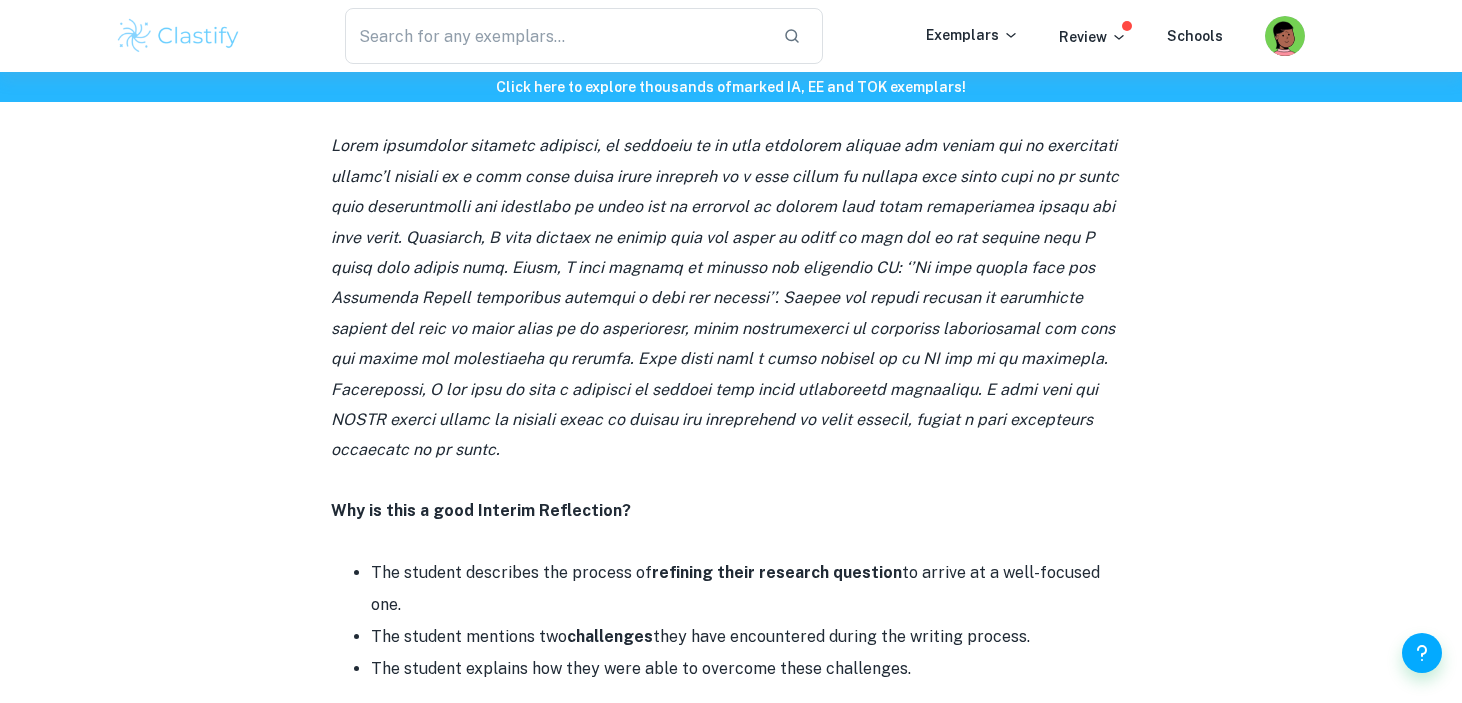 click on "Why is this a good Interim Reflection?" at bounding box center (481, 510) 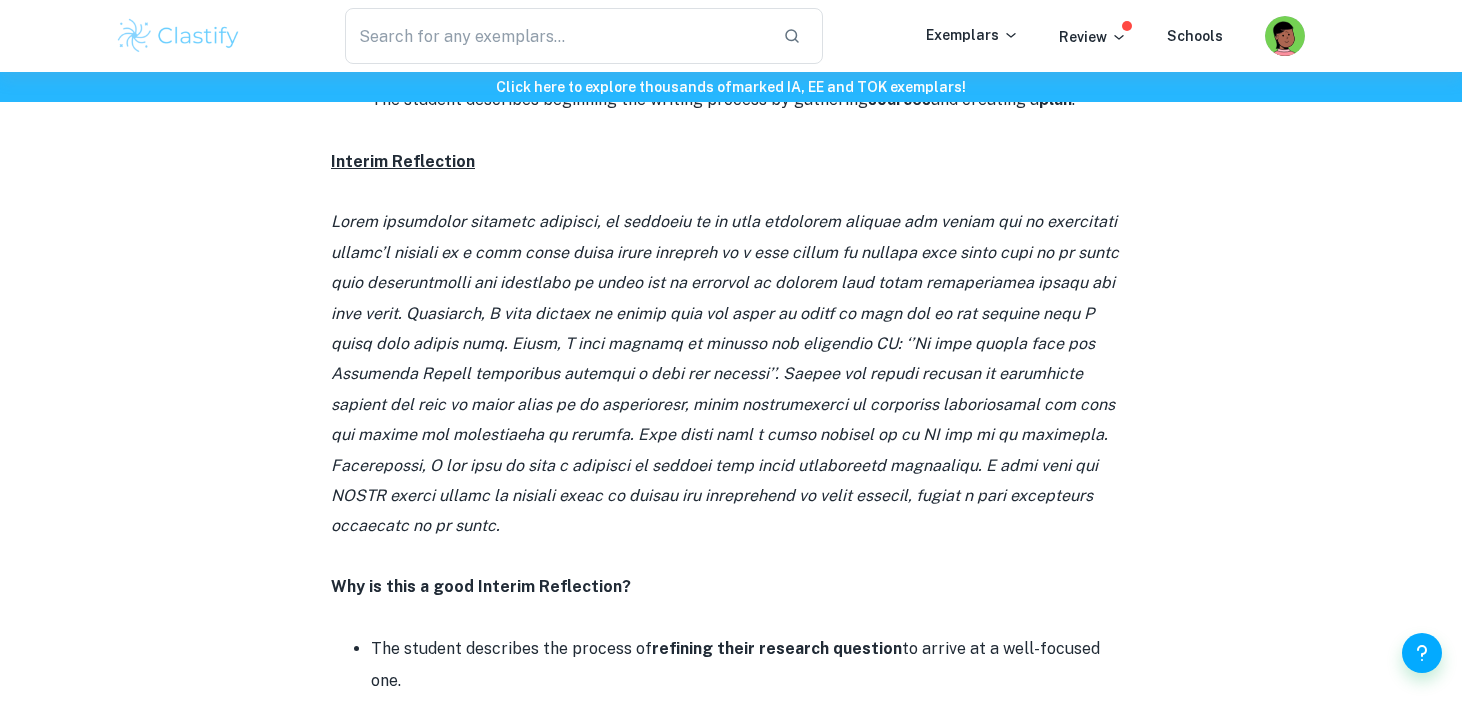scroll, scrollTop: 1513, scrollLeft: 0, axis: vertical 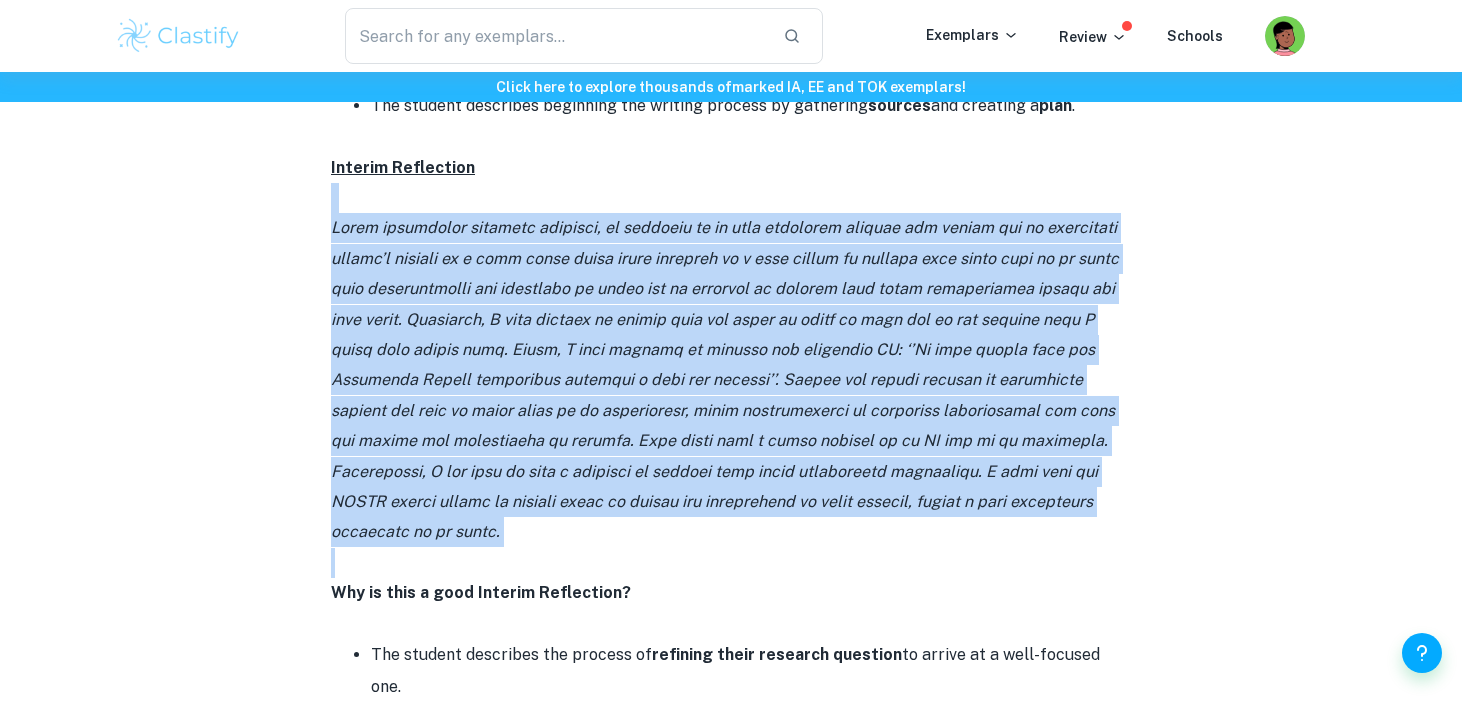 drag, startPoint x: 300, startPoint y: 500, endPoint x: 299, endPoint y: 162, distance: 338.00146 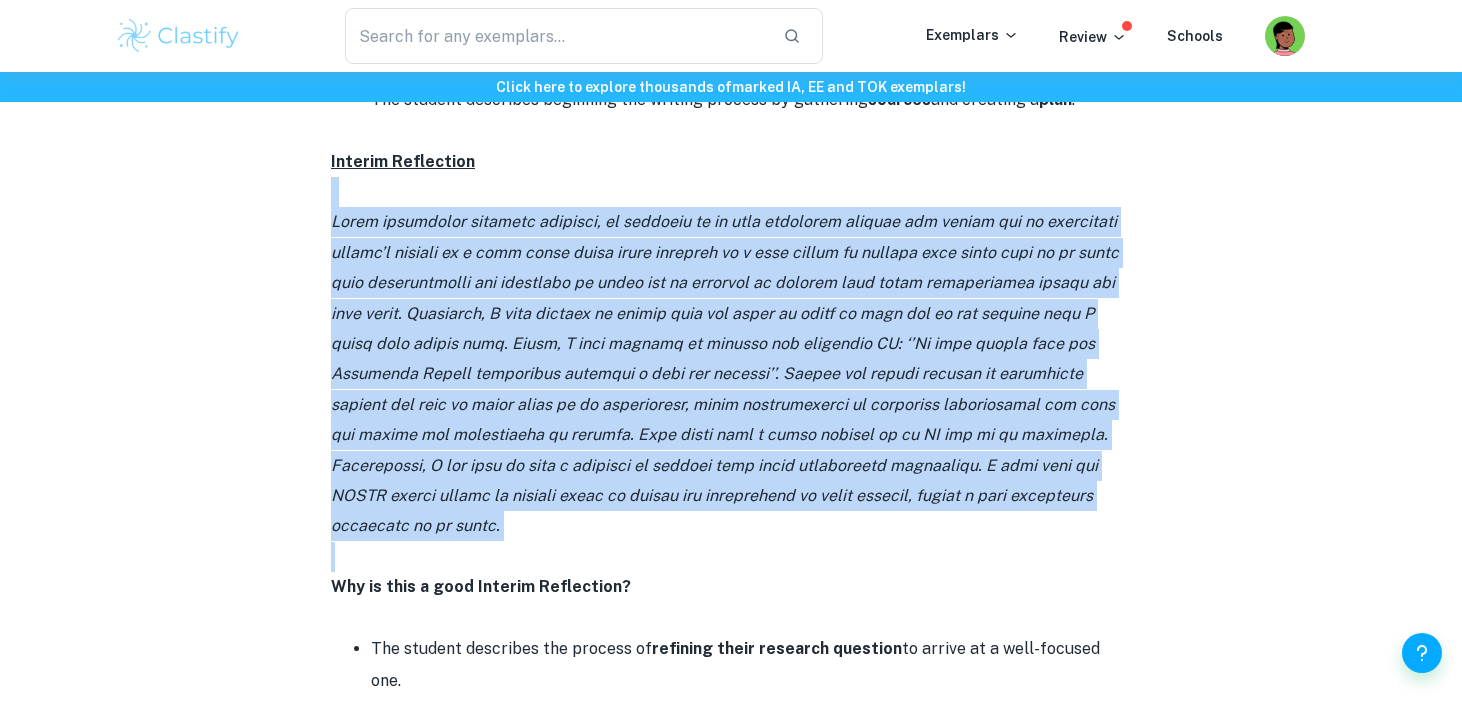 click at bounding box center (731, 374) 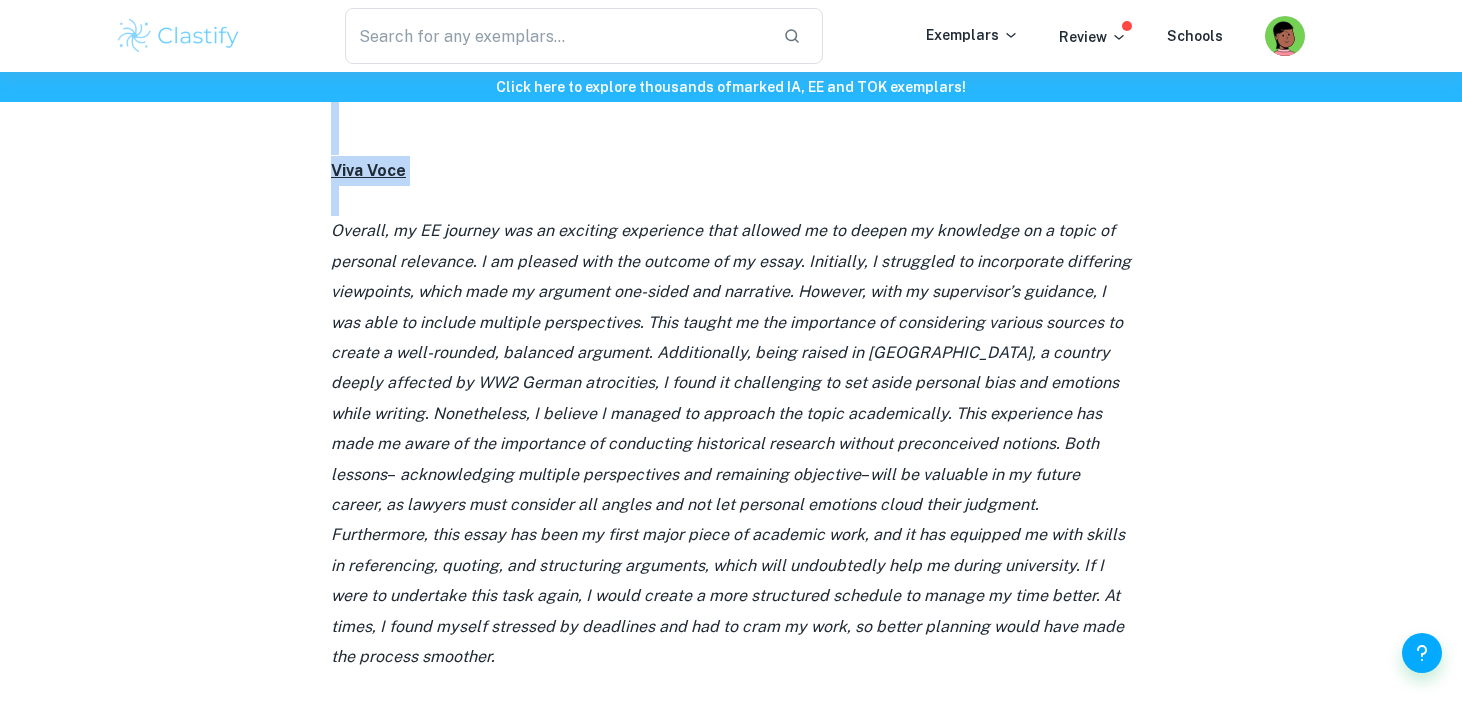 scroll, scrollTop: 2235, scrollLeft: 0, axis: vertical 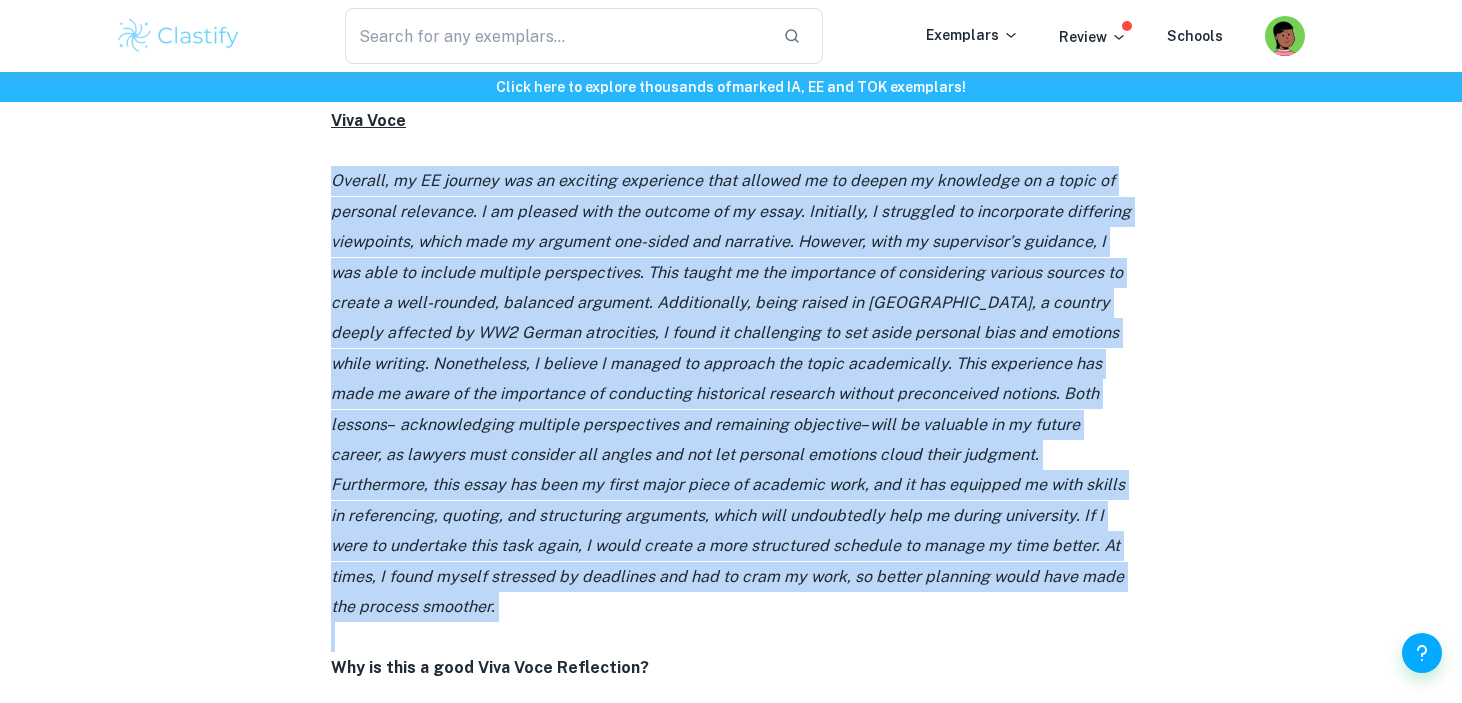 drag, startPoint x: 314, startPoint y: 301, endPoint x: 340, endPoint y: 511, distance: 211.60341 